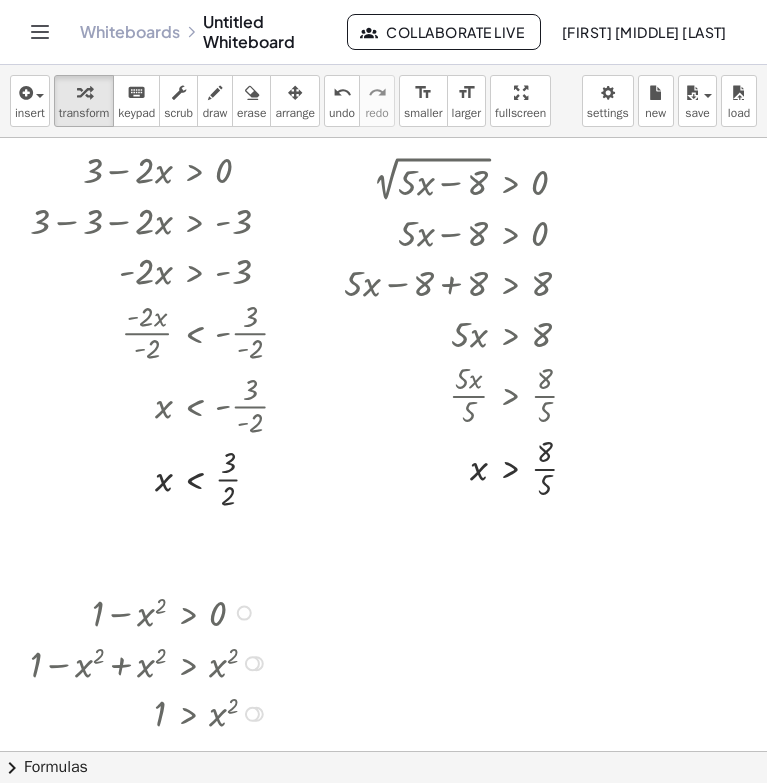 scroll, scrollTop: 0, scrollLeft: 0, axis: both 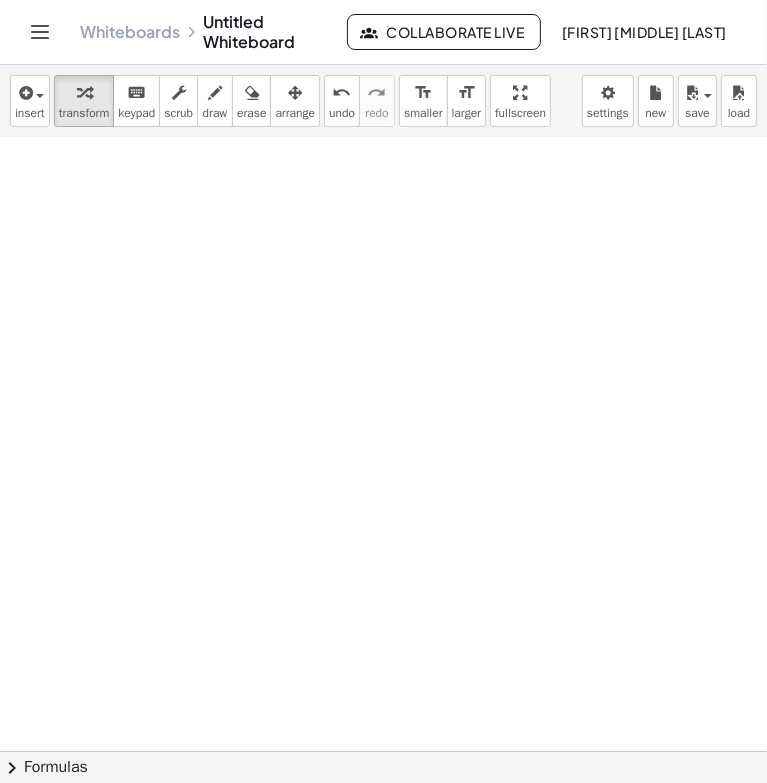 click at bounding box center [383, 293] 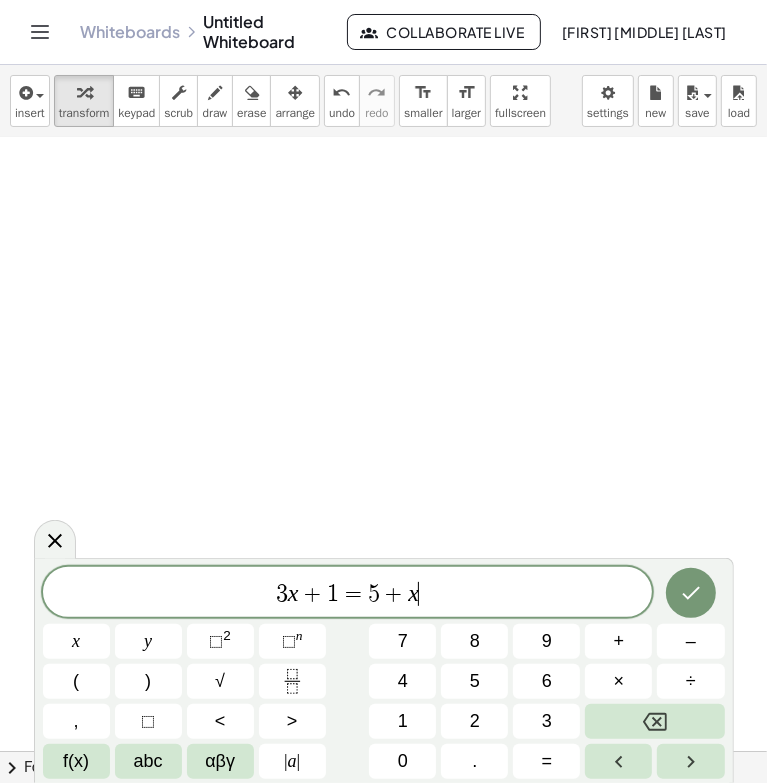 click at bounding box center [383, 293] 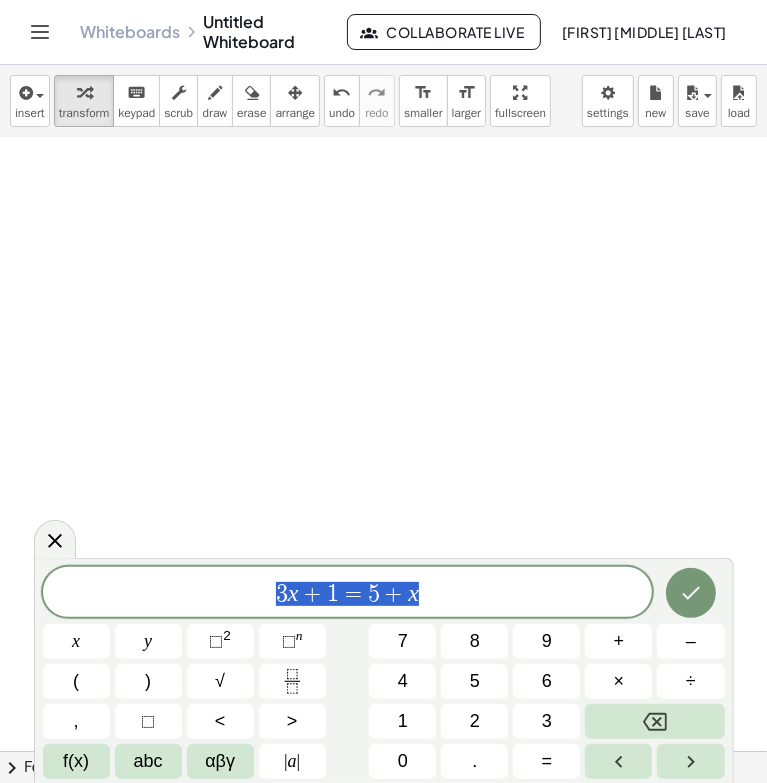 drag, startPoint x: 107, startPoint y: 674, endPoint x: -508, endPoint y: 787, distance: 625.2951 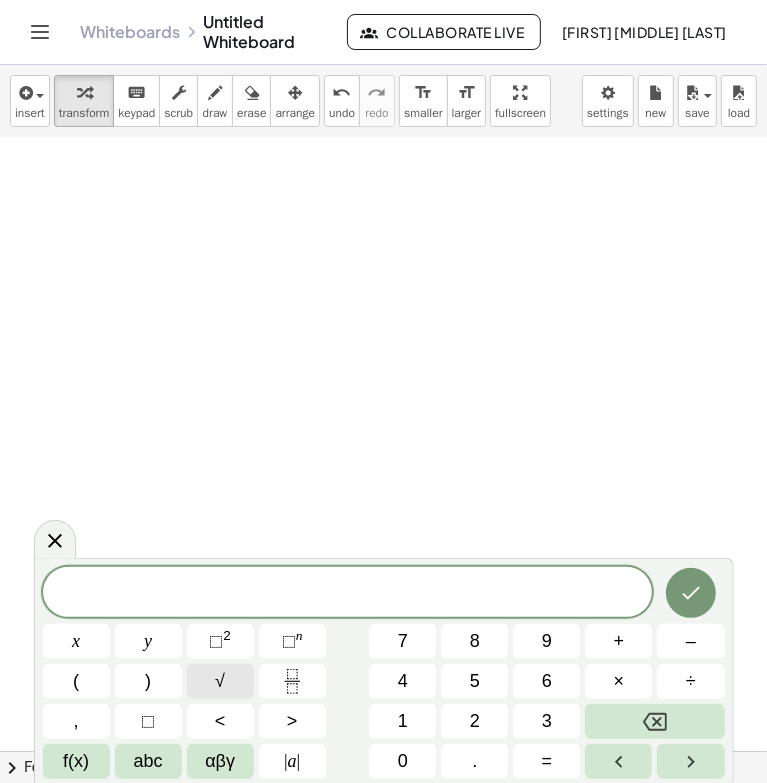 click on "√" at bounding box center (220, 681) 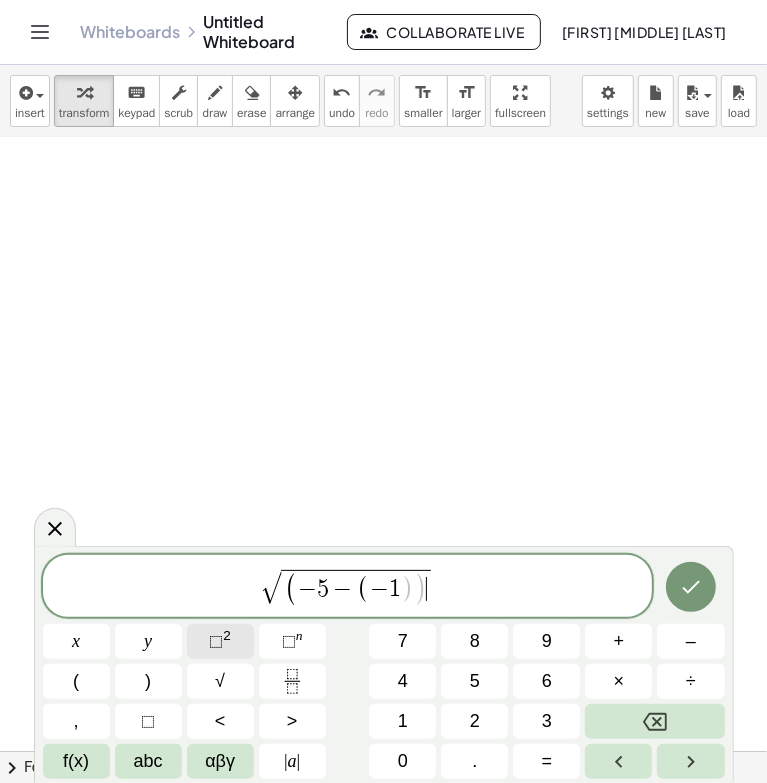click on "⬚" at bounding box center (216, 641) 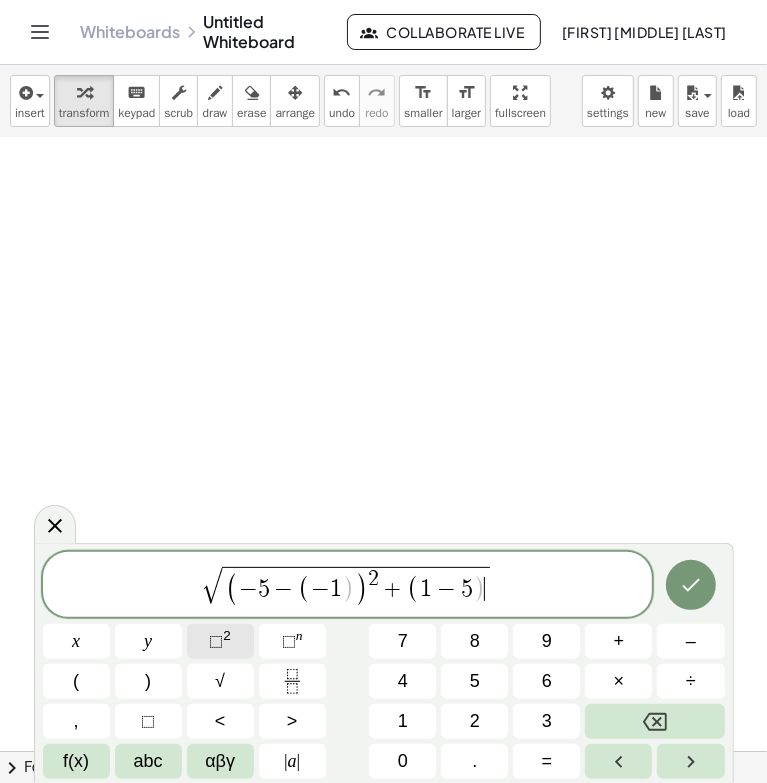 click on "⬚" at bounding box center [216, 641] 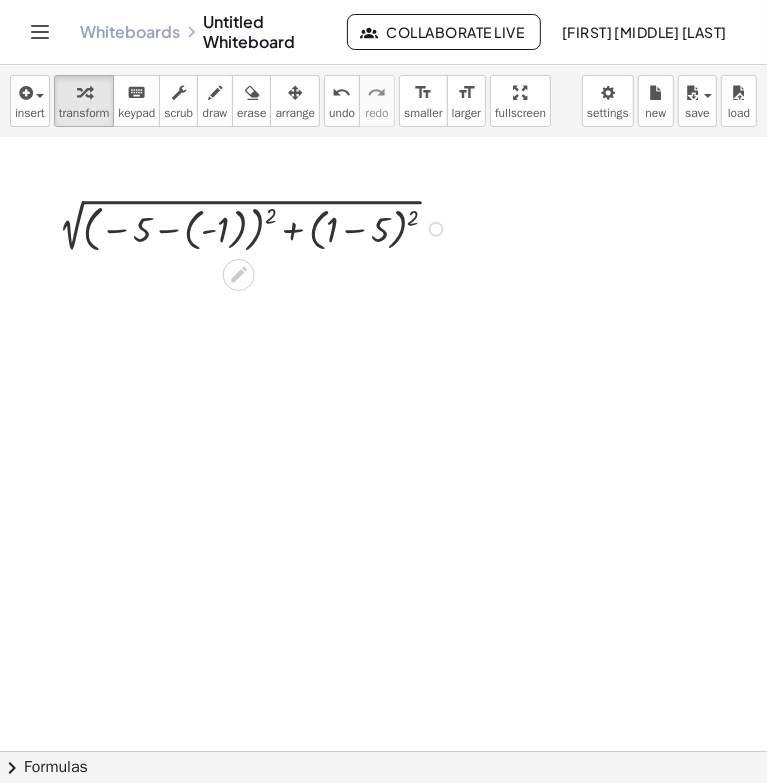 click at bounding box center (252, 227) 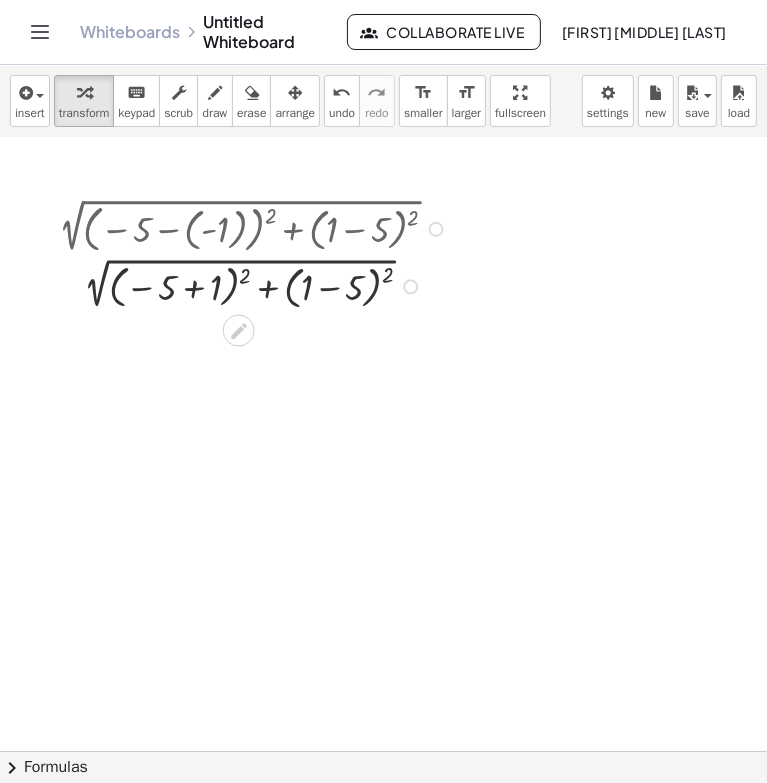 click at bounding box center [252, 285] 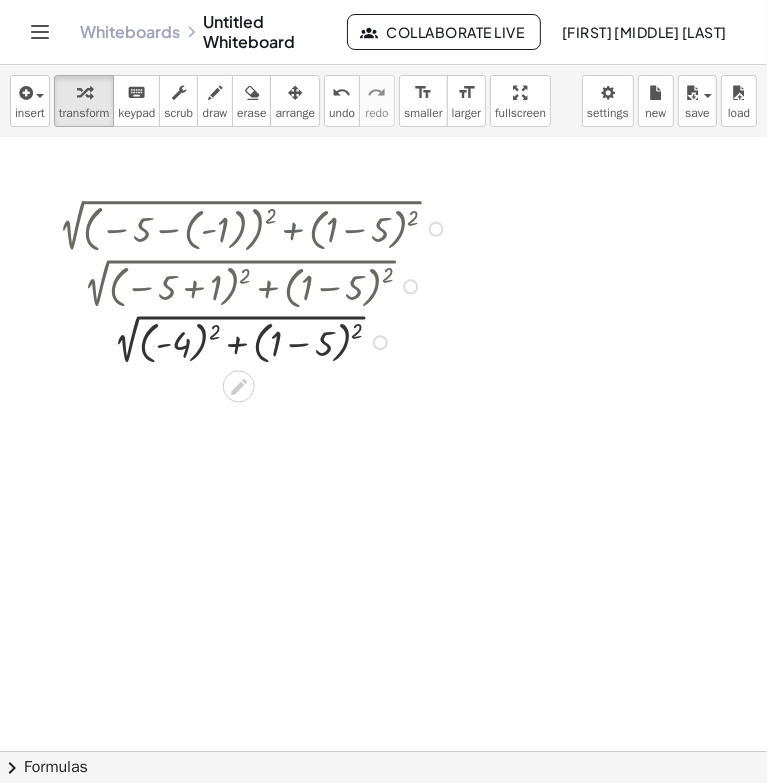 click at bounding box center [252, 341] 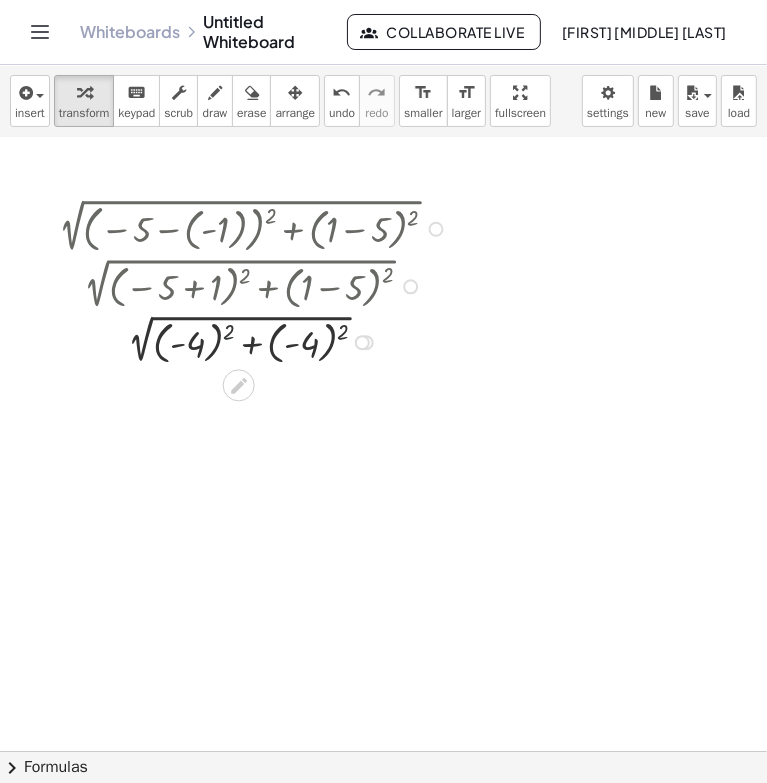 click at bounding box center [252, 341] 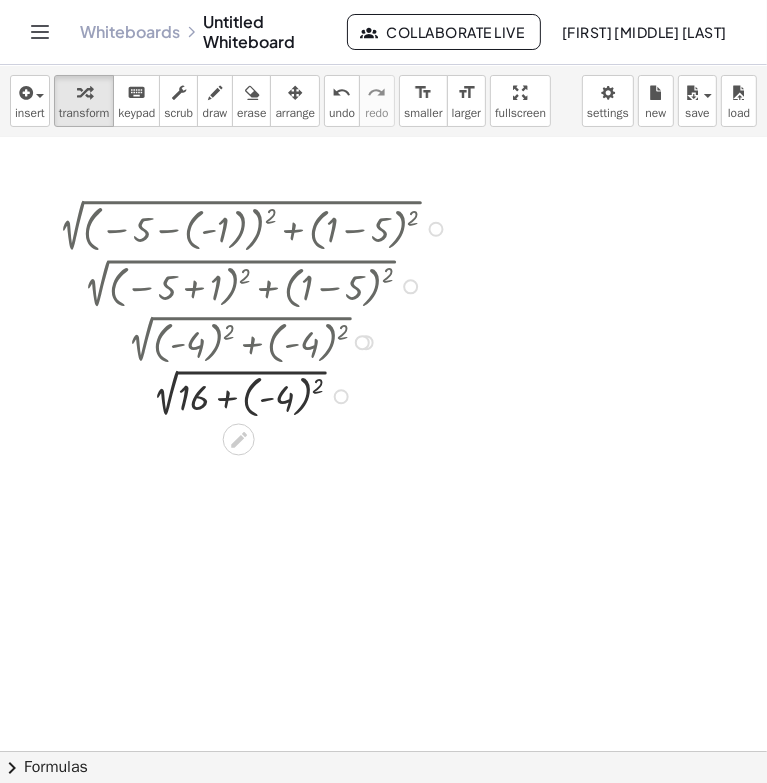 click at bounding box center [252, 395] 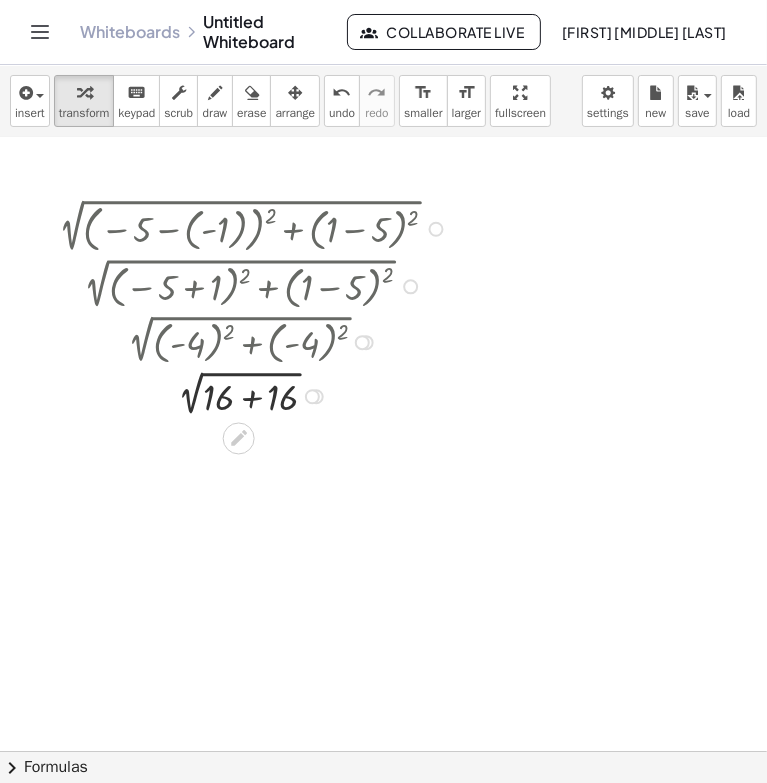 click at bounding box center [252, 395] 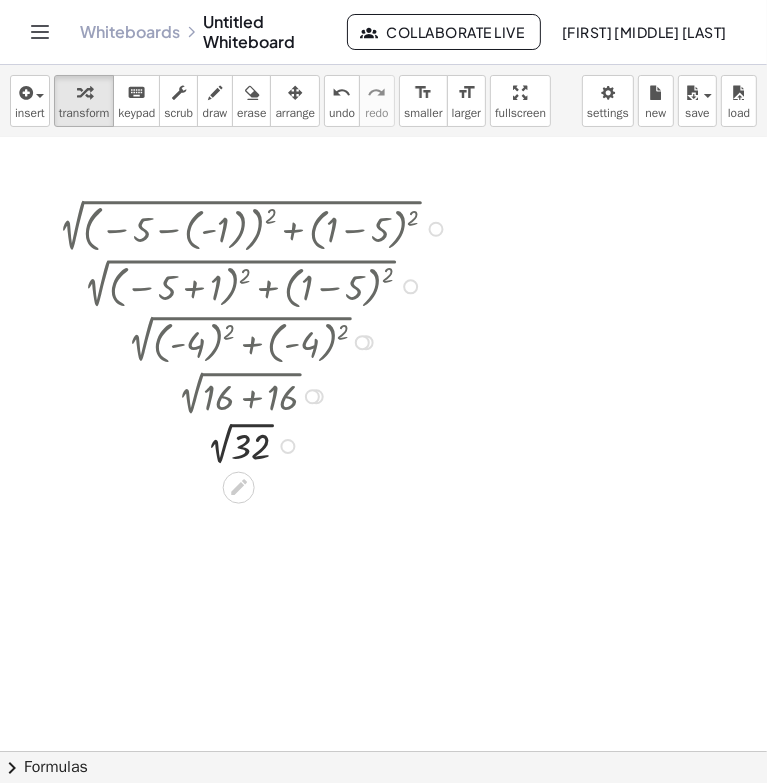 click at bounding box center (436, 229) 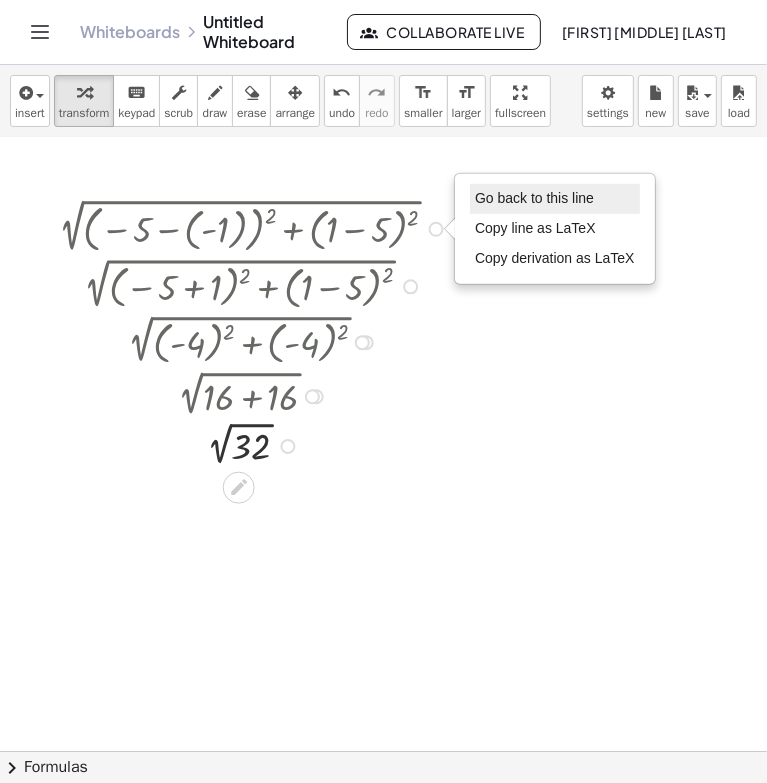 click on "Go back to this line" at bounding box center (534, 198) 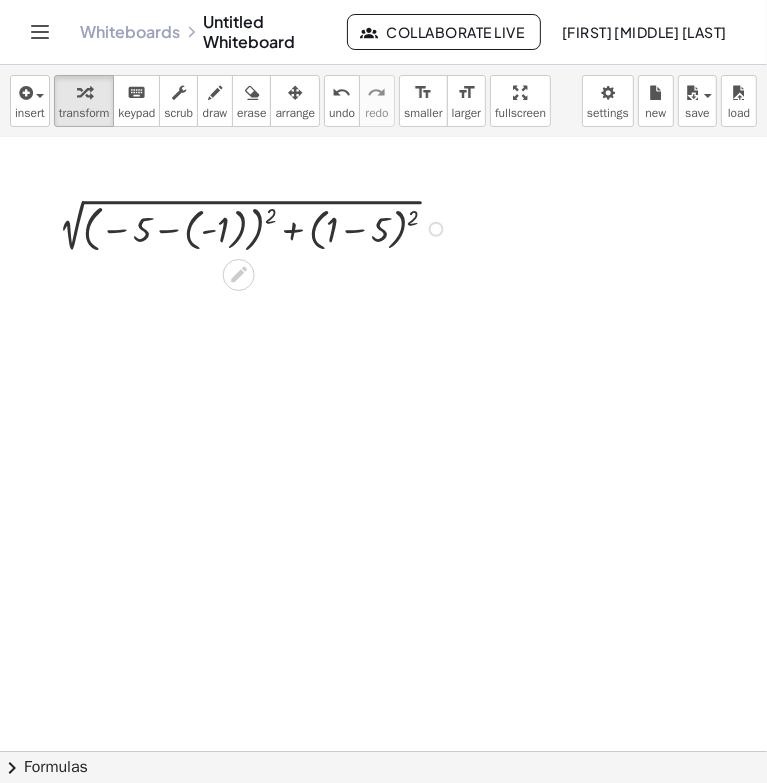 click on "Go back to this line Copy line as LaTeX Copy derivation as LaTeX" at bounding box center (436, 229) 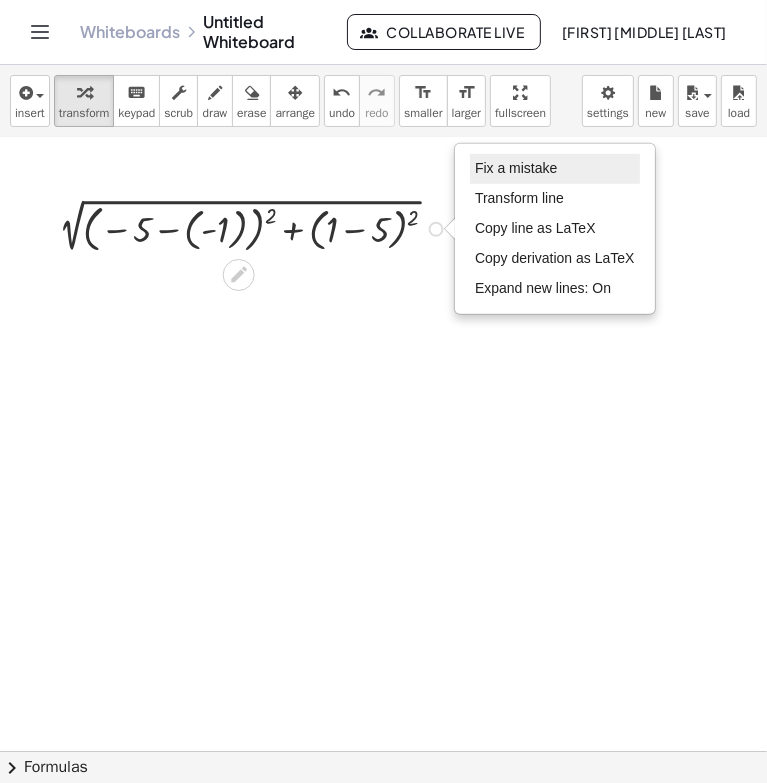 click on "Fix a mistake" at bounding box center (516, 168) 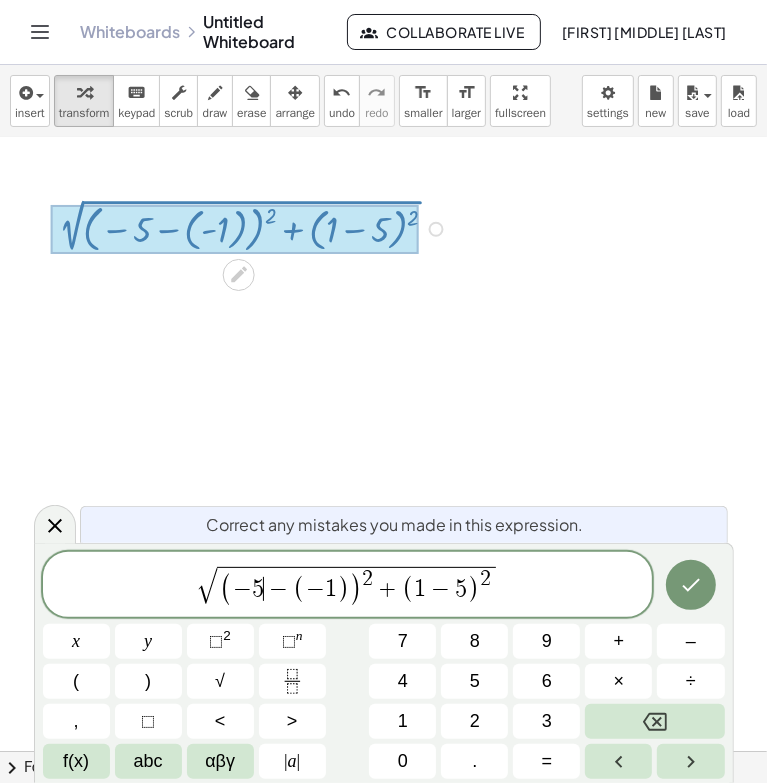 click on "5" at bounding box center (258, 589) 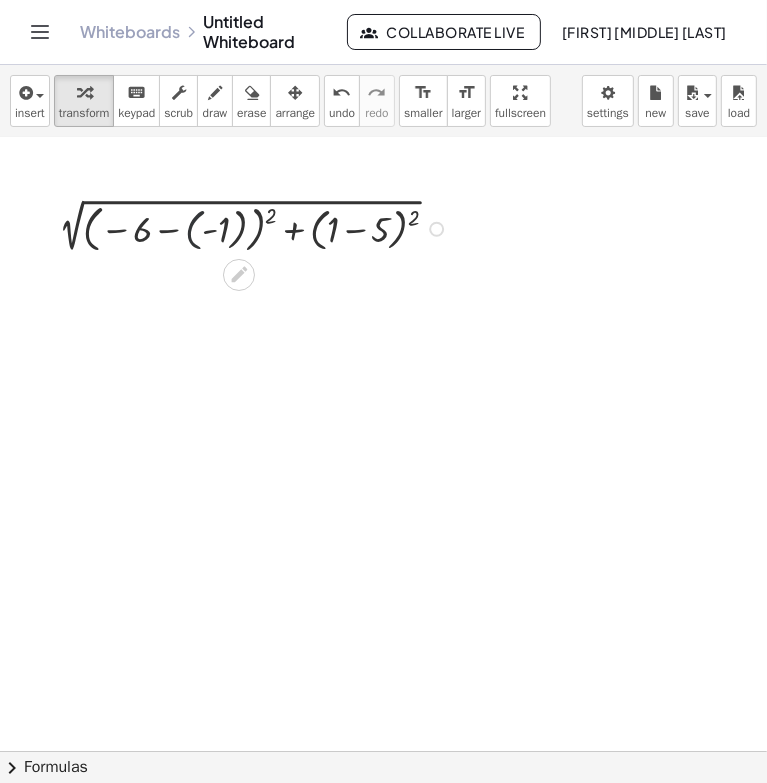 click at bounding box center [252, 227] 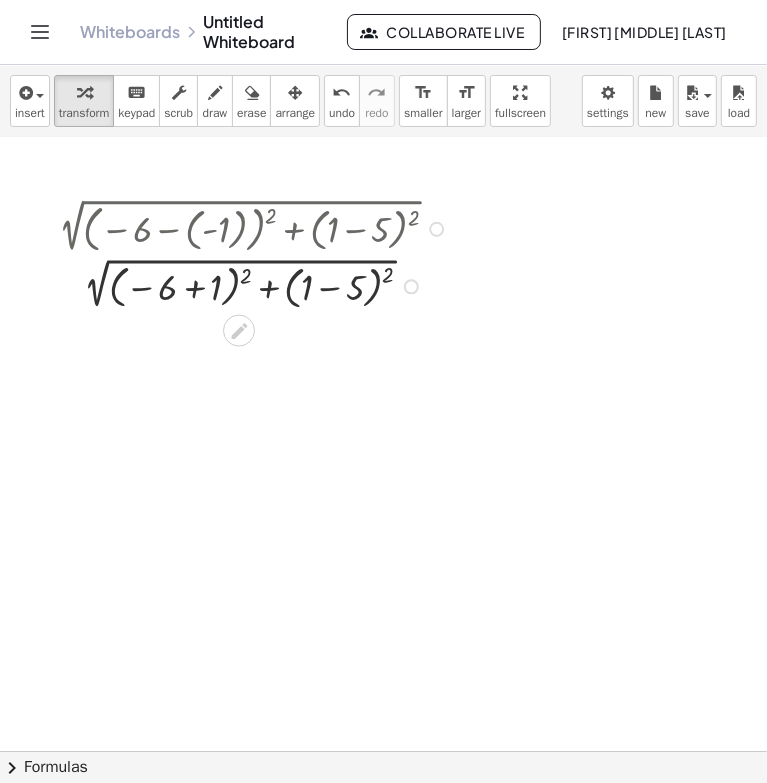 drag, startPoint x: 192, startPoint y: 280, endPoint x: 207, endPoint y: 287, distance: 16.552946 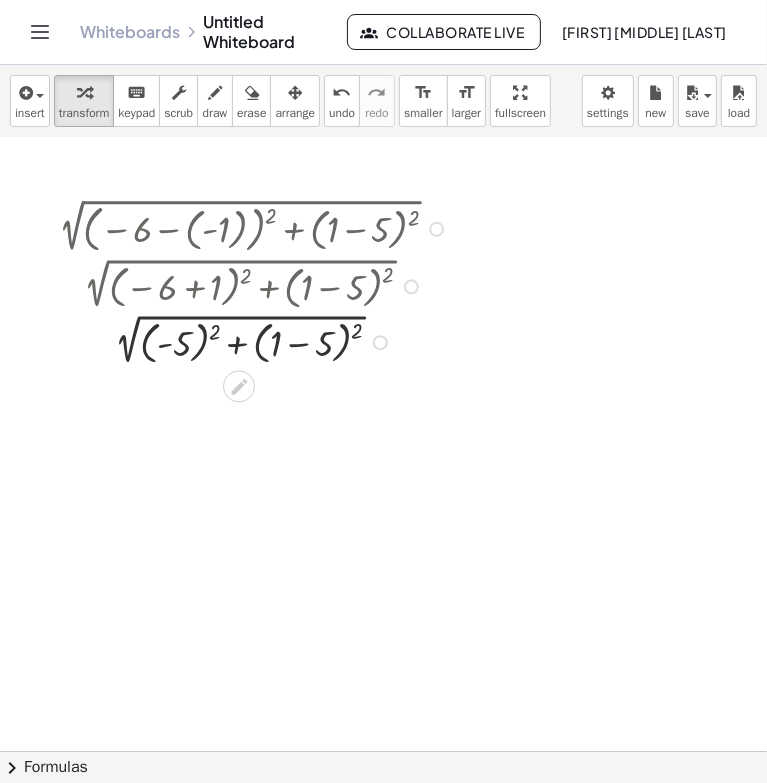 click at bounding box center (252, 341) 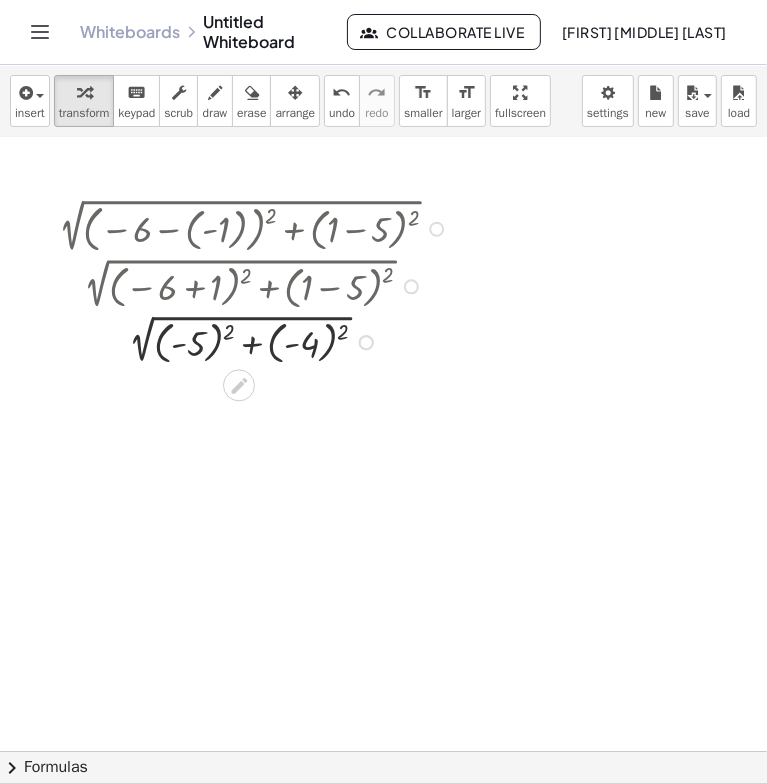 click at bounding box center (252, 341) 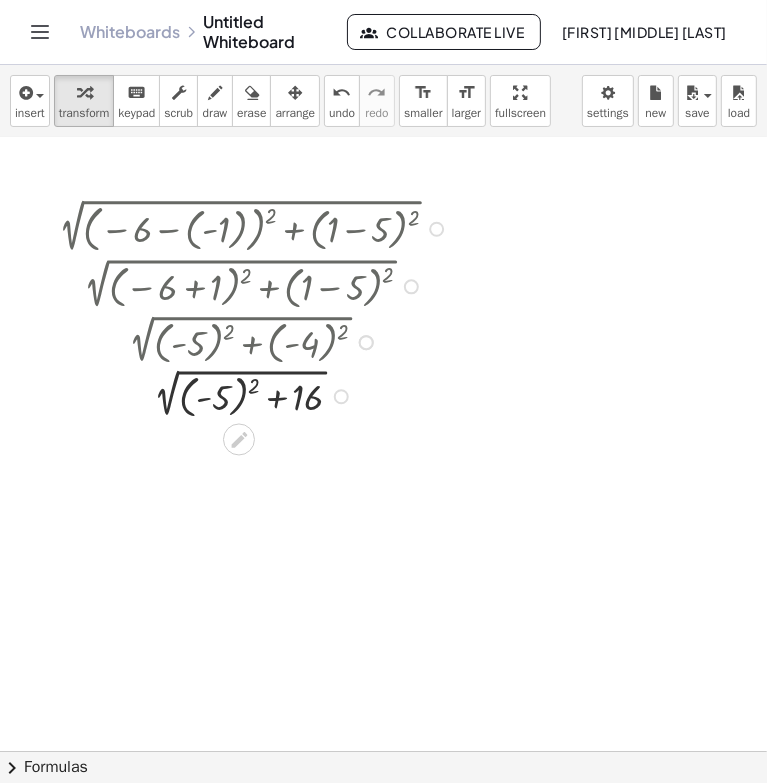 click at bounding box center (252, 395) 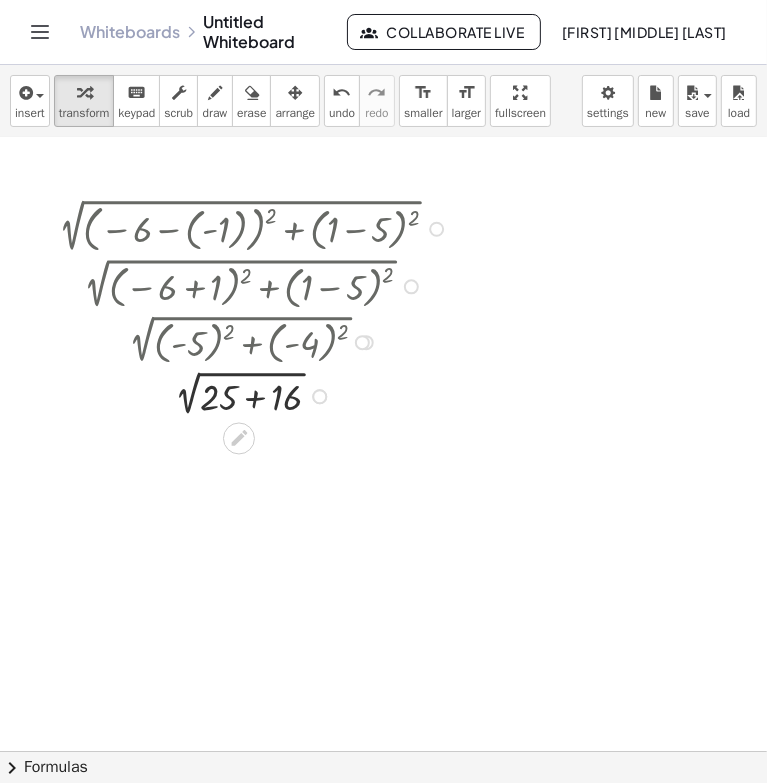 click at bounding box center [252, 395] 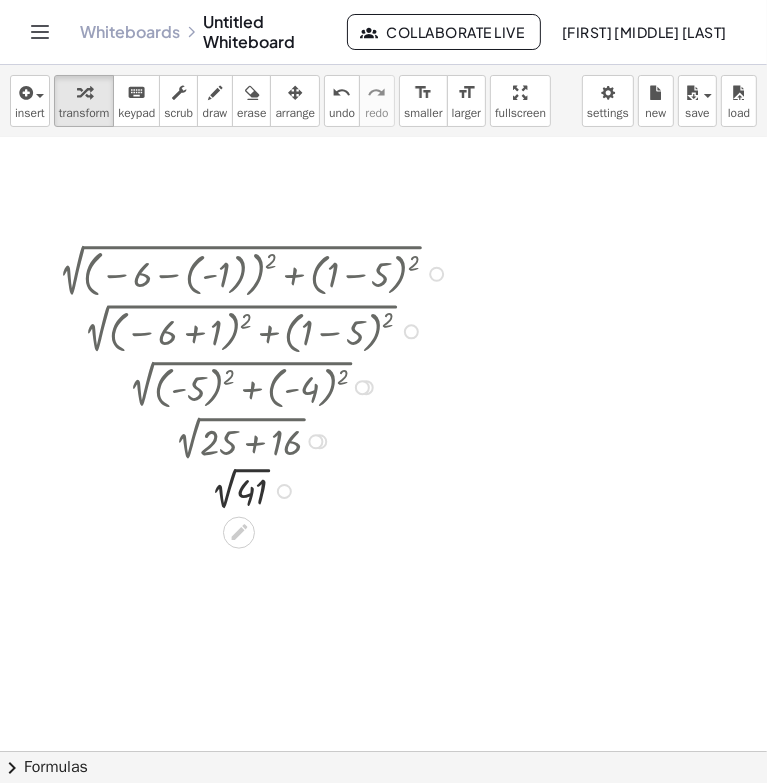 scroll, scrollTop: 724, scrollLeft: 0, axis: vertical 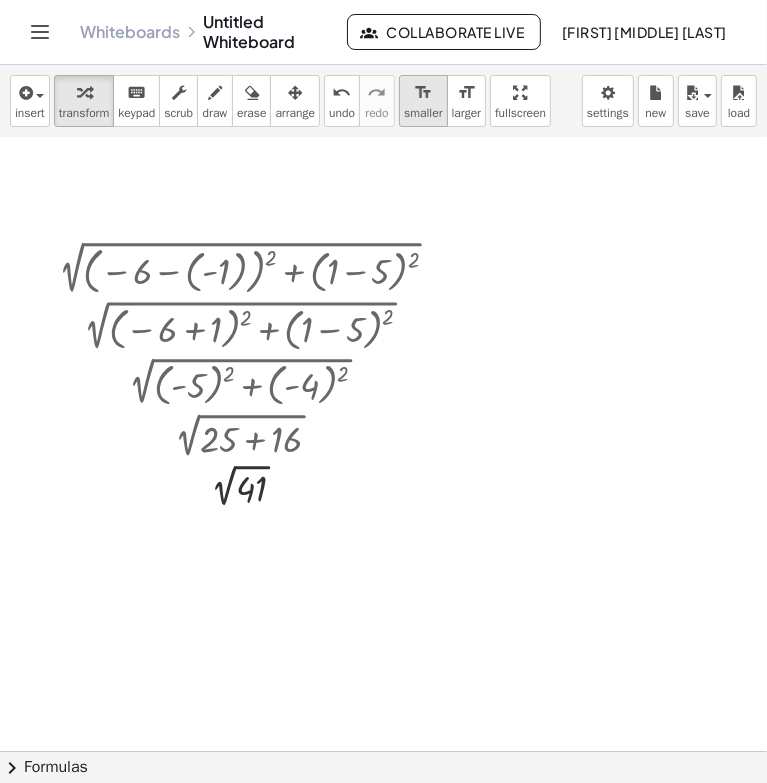 click on "format_size" at bounding box center (423, 92) 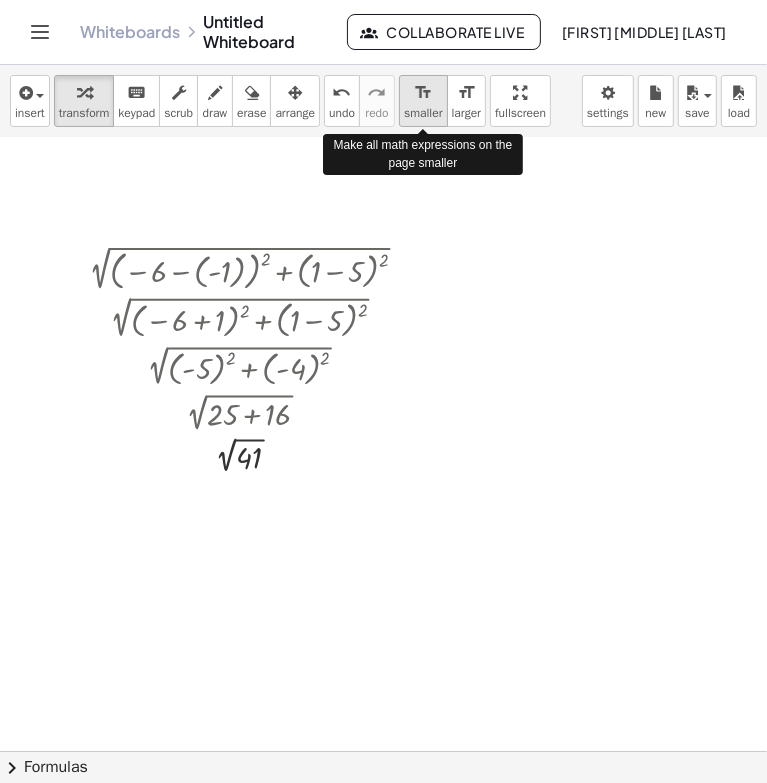 click on "format_size" at bounding box center (423, 92) 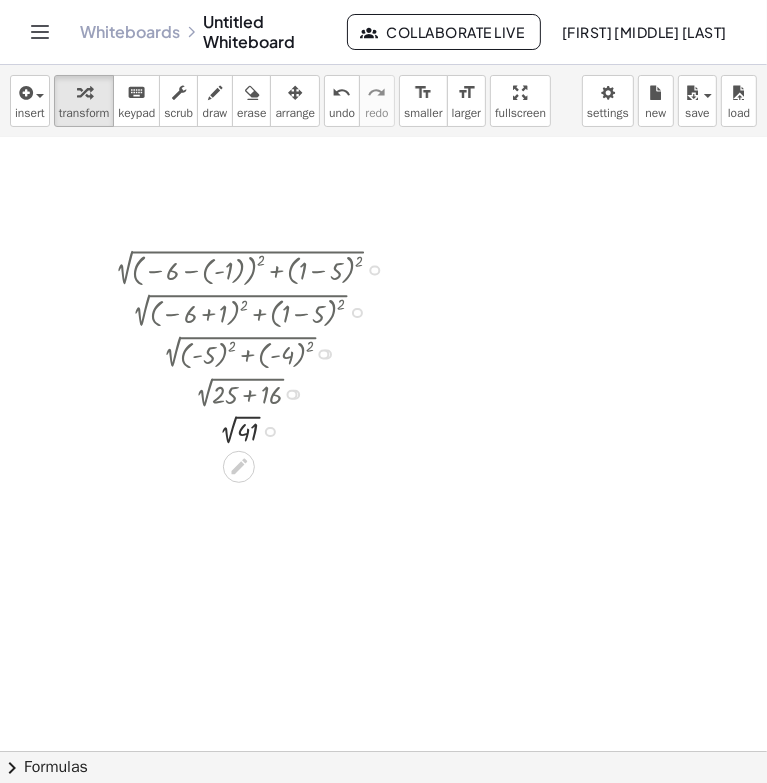 drag, startPoint x: 116, startPoint y: 259, endPoint x: 89, endPoint y: 251, distance: 28.160255 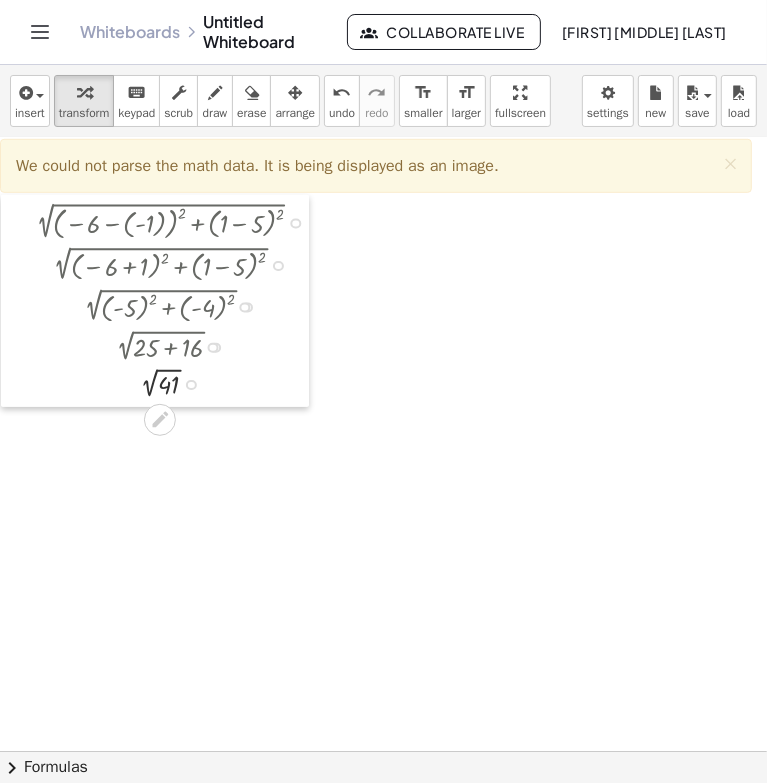 drag, startPoint x: 108, startPoint y: 255, endPoint x: 27, endPoint y: 207, distance: 94.15413 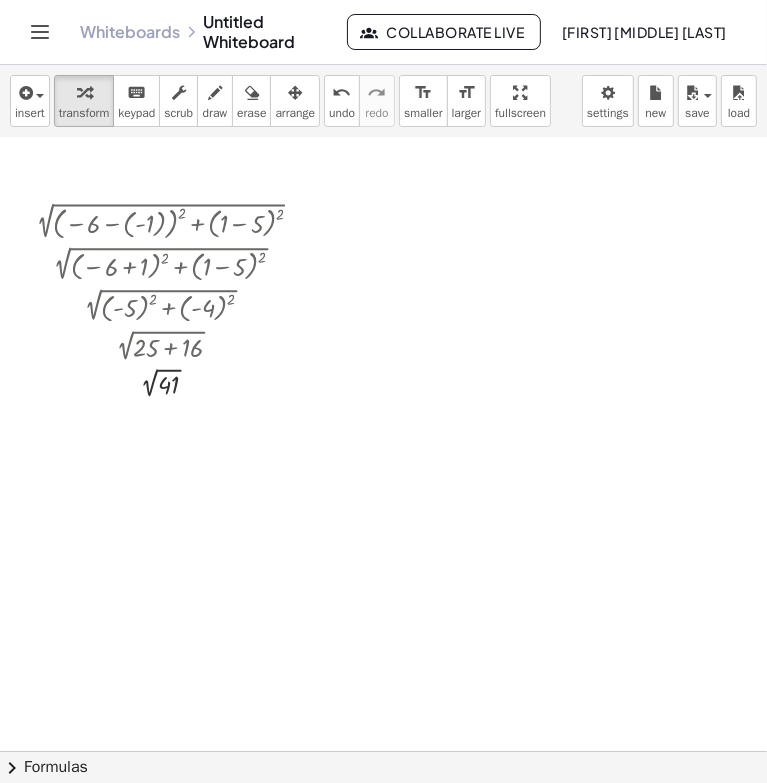 click at bounding box center [383, 335] 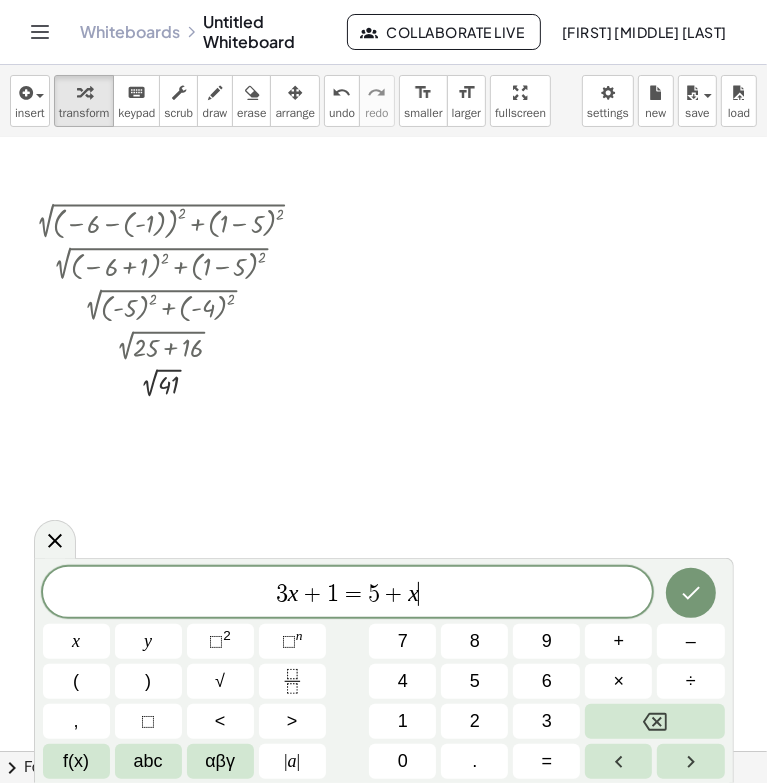 click at bounding box center [383, 335] 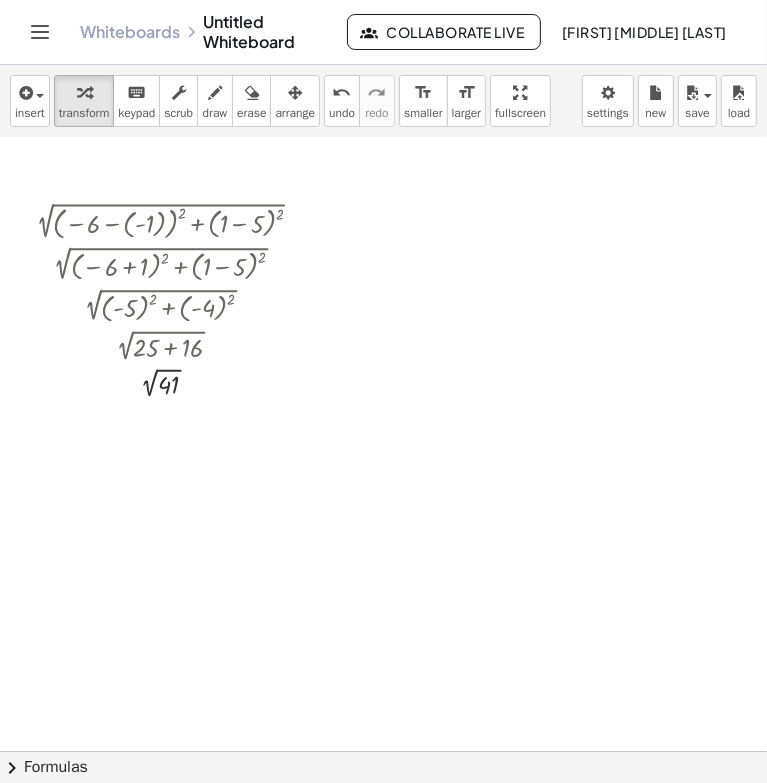 click at bounding box center (383, 335) 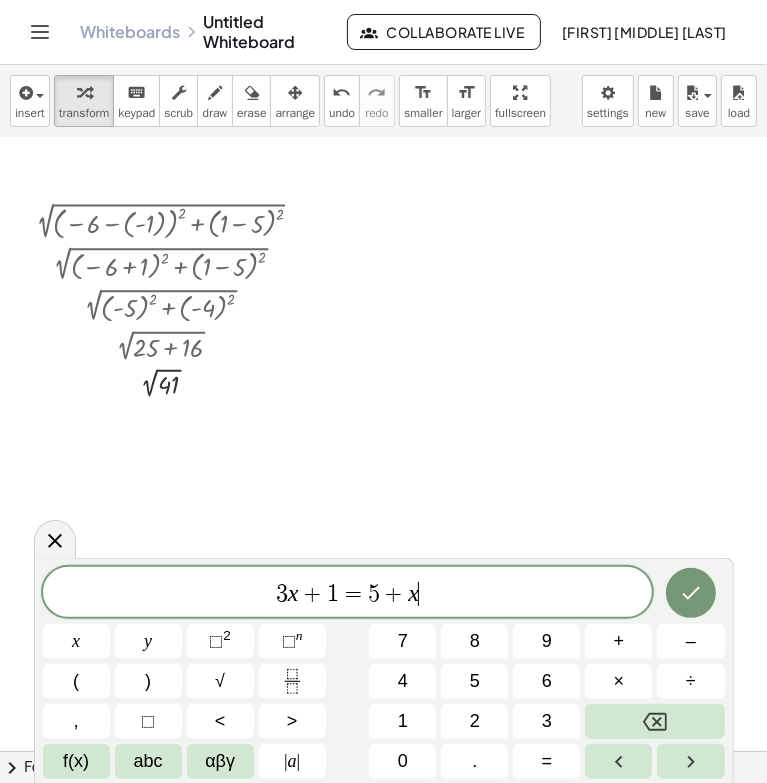 click at bounding box center (383, 335) 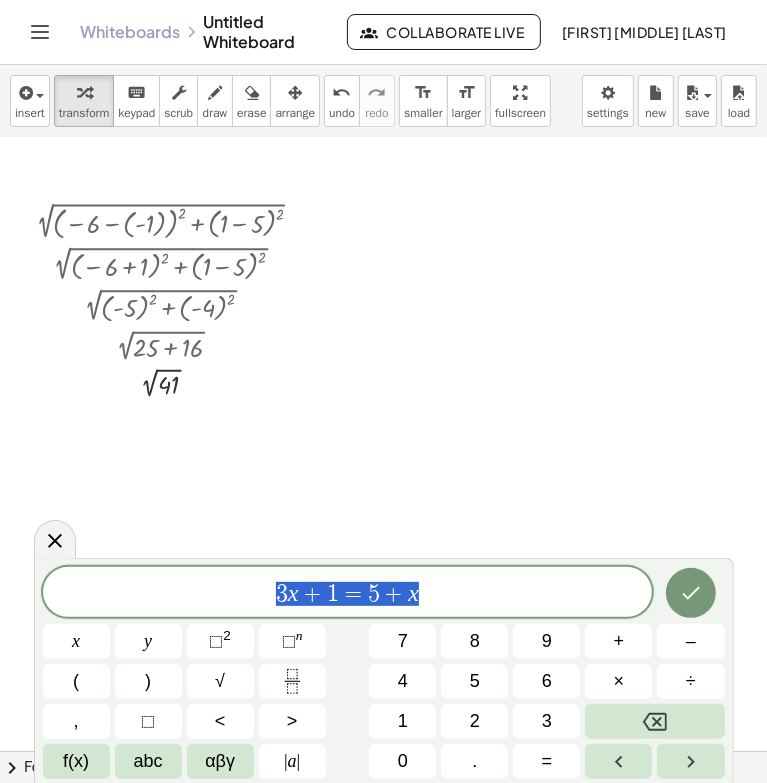 drag, startPoint x: 647, startPoint y: 616, endPoint x: 657, endPoint y: 613, distance: 10.440307 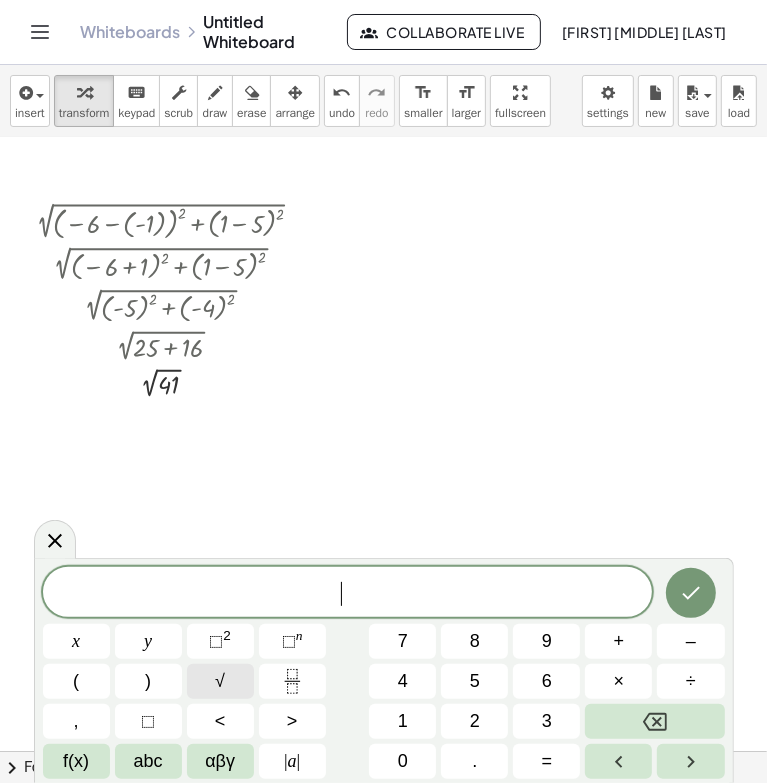 click on "√" at bounding box center (220, 681) 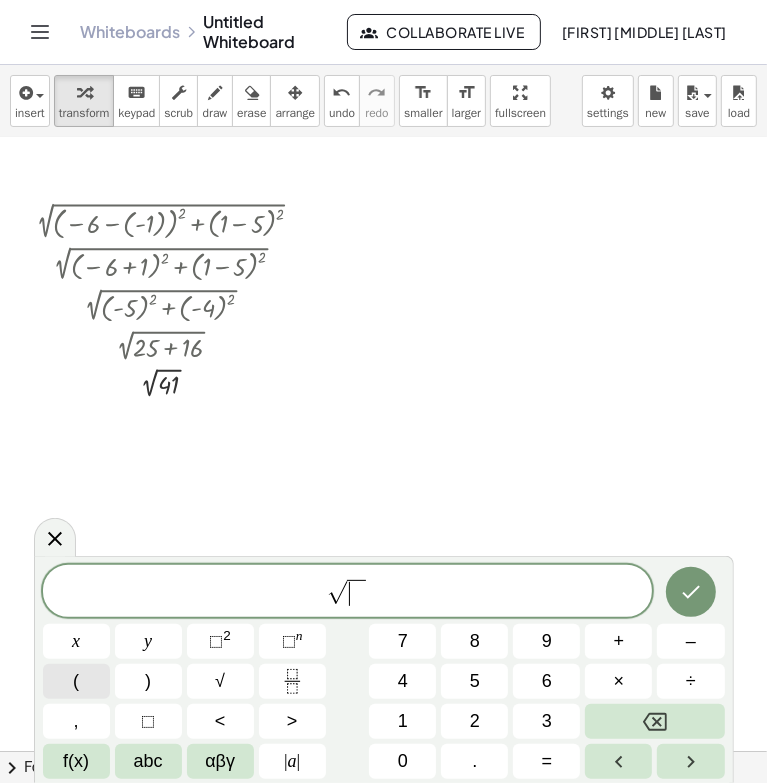 click on "(" at bounding box center (76, 681) 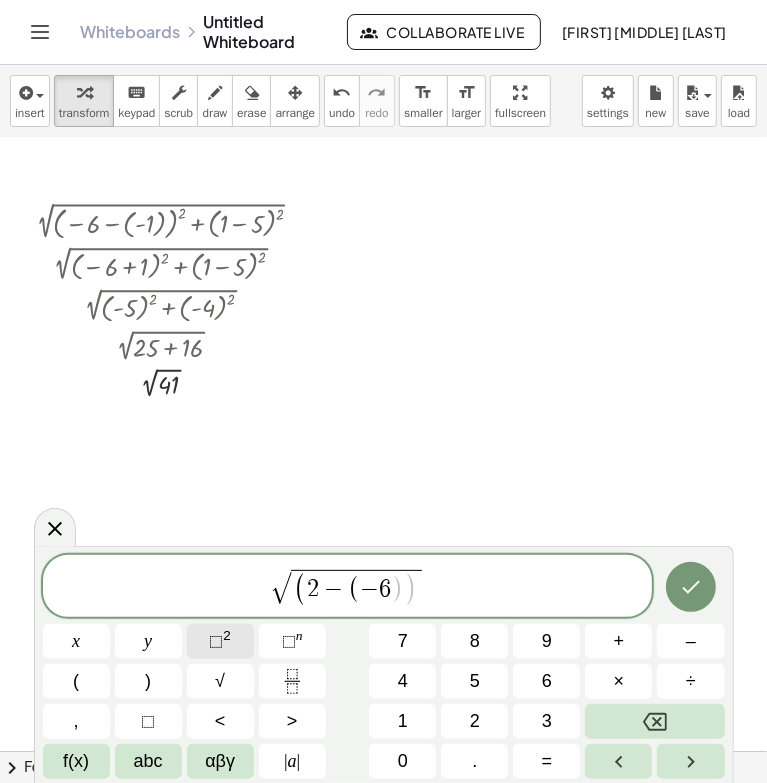 click on "⬚ 2" 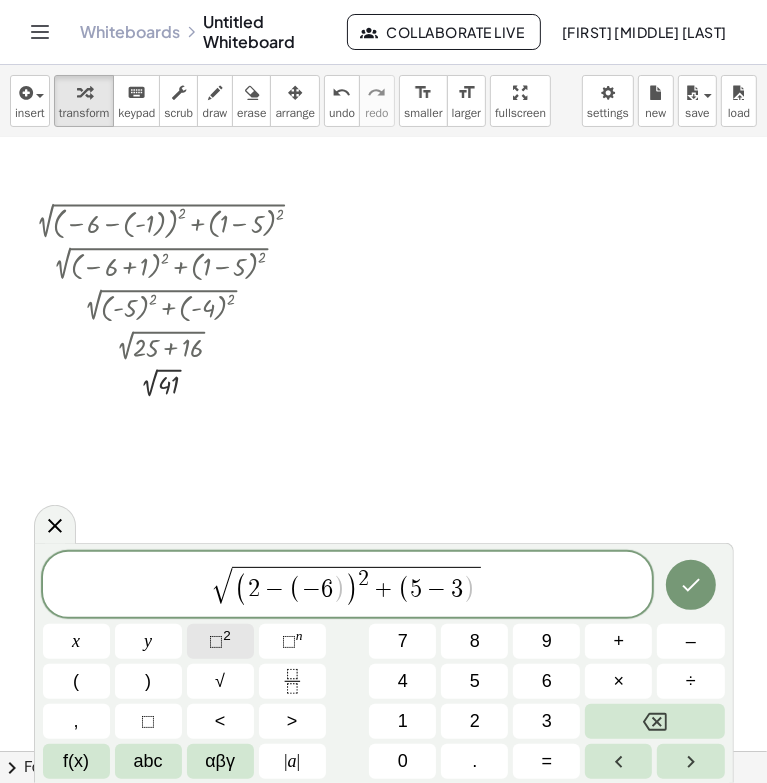 click on "⬚ 2" 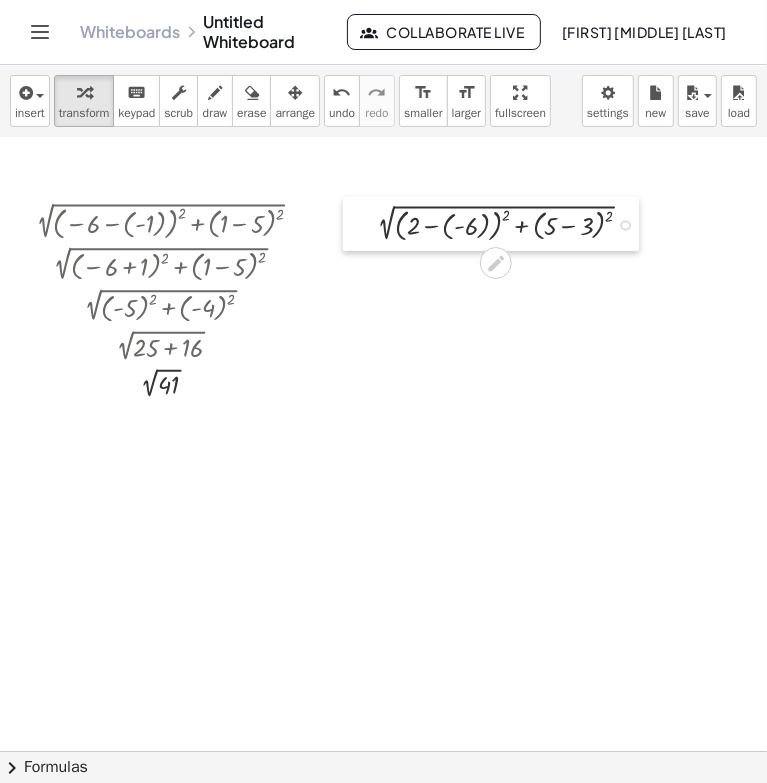 drag, startPoint x: 437, startPoint y: 211, endPoint x: 368, endPoint y: 213, distance: 69.02898 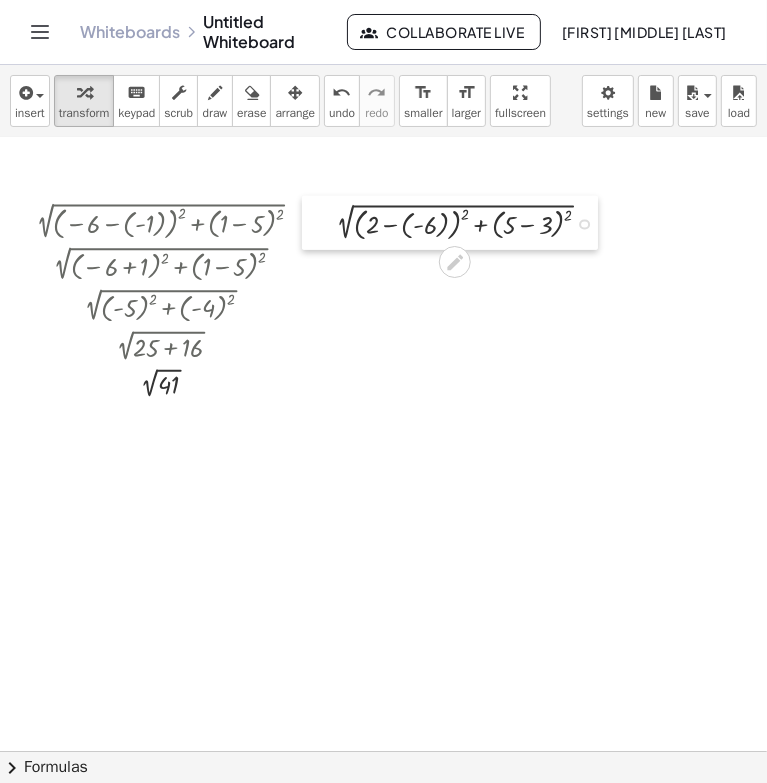 drag, startPoint x: 368, startPoint y: 210, endPoint x: 326, endPoint y: 208, distance: 42.047592 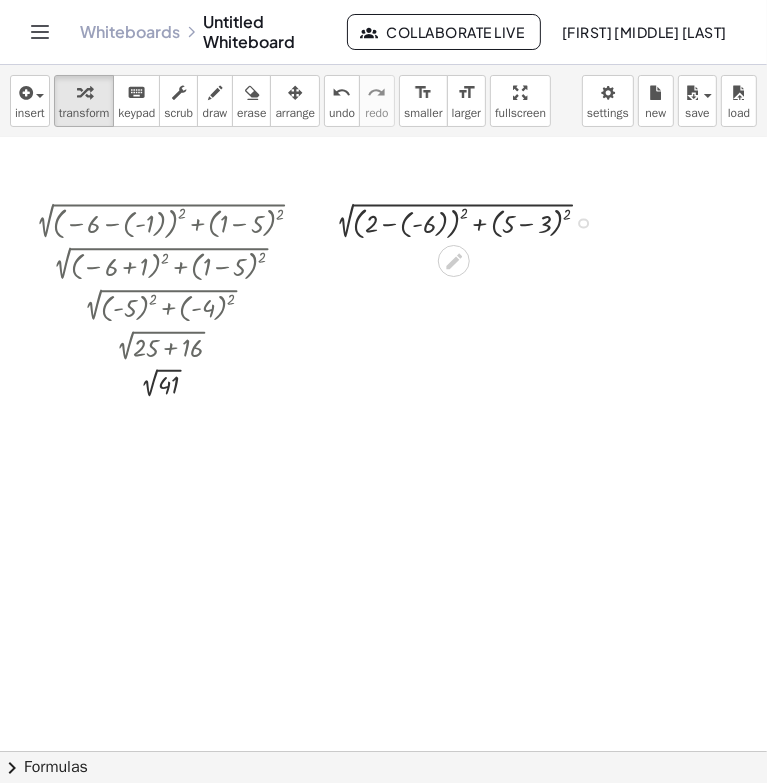 click at bounding box center (469, 222) 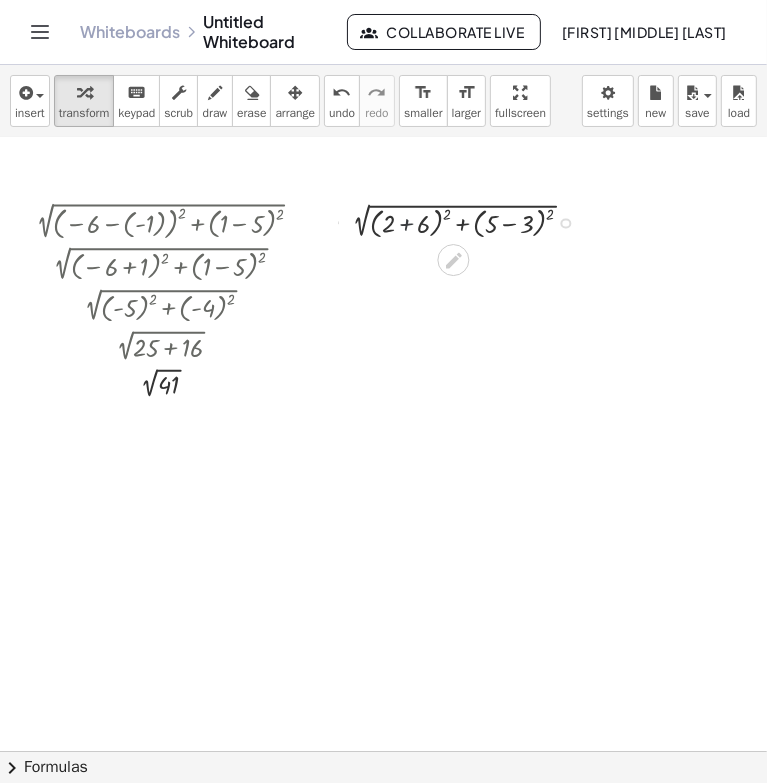 click at bounding box center (468, 221) 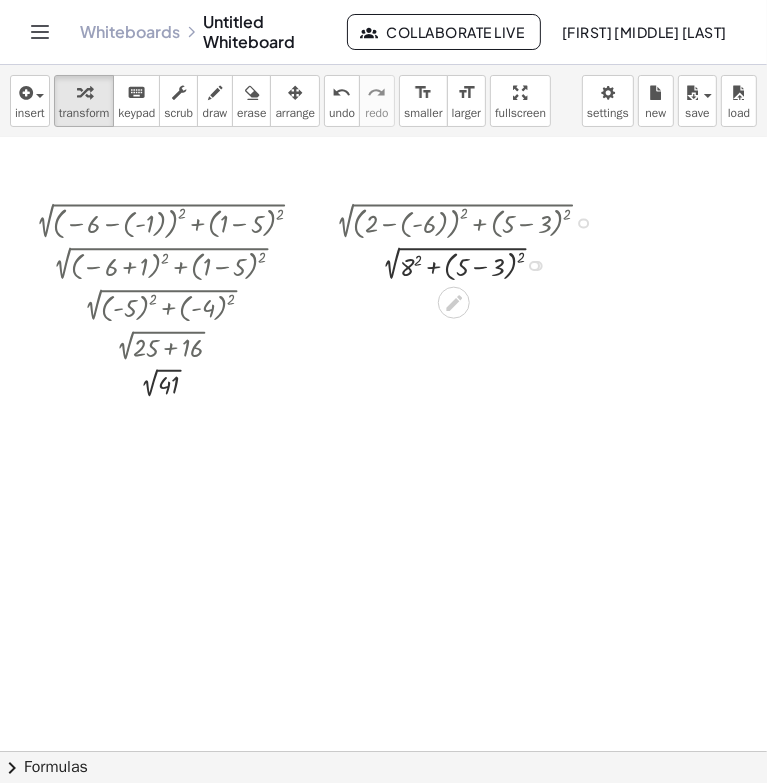 click at bounding box center (469, 264) 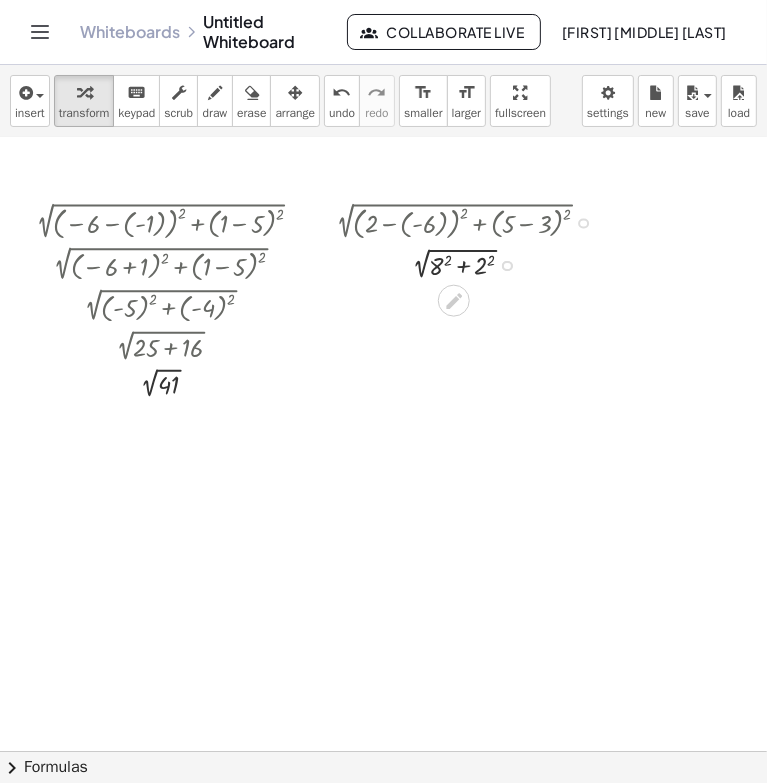 click at bounding box center (469, 264) 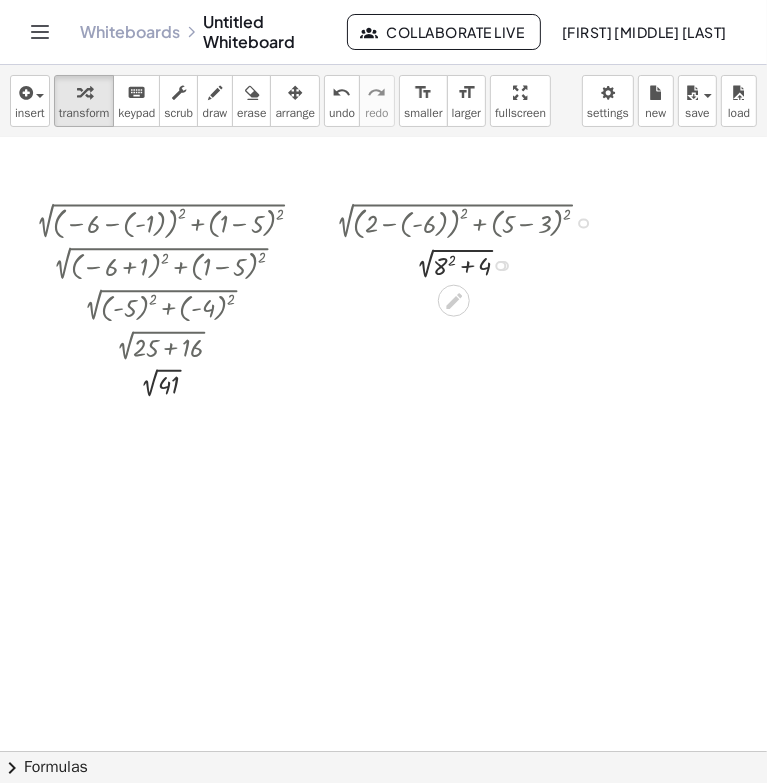 click at bounding box center (469, 264) 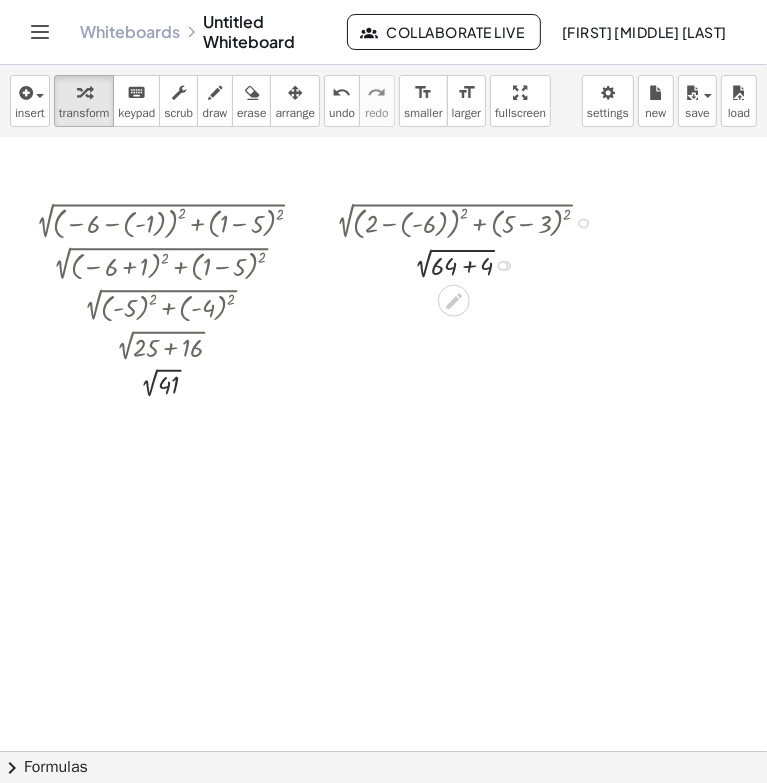 click at bounding box center (469, 264) 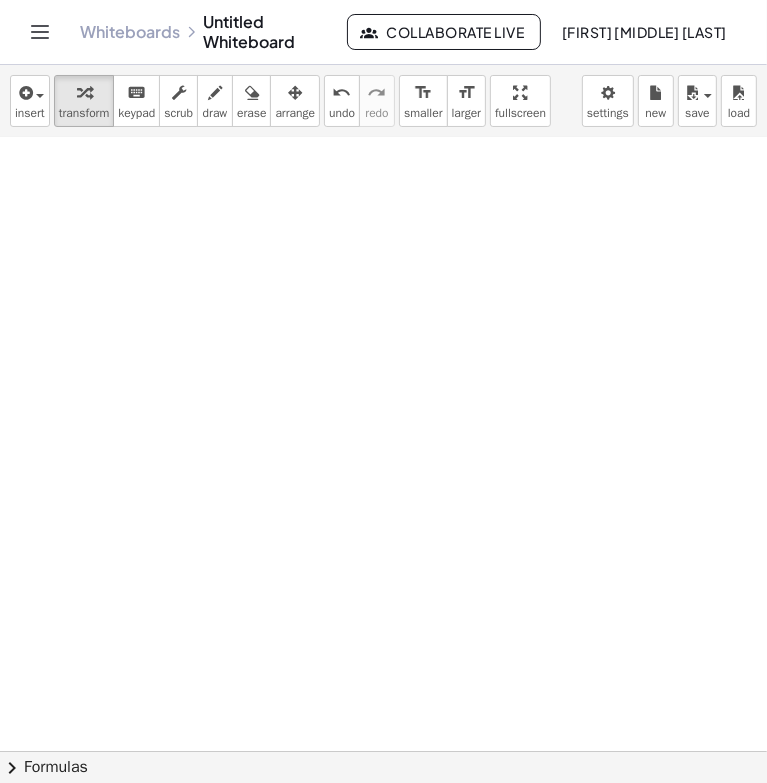 scroll, scrollTop: 1045, scrollLeft: 0, axis: vertical 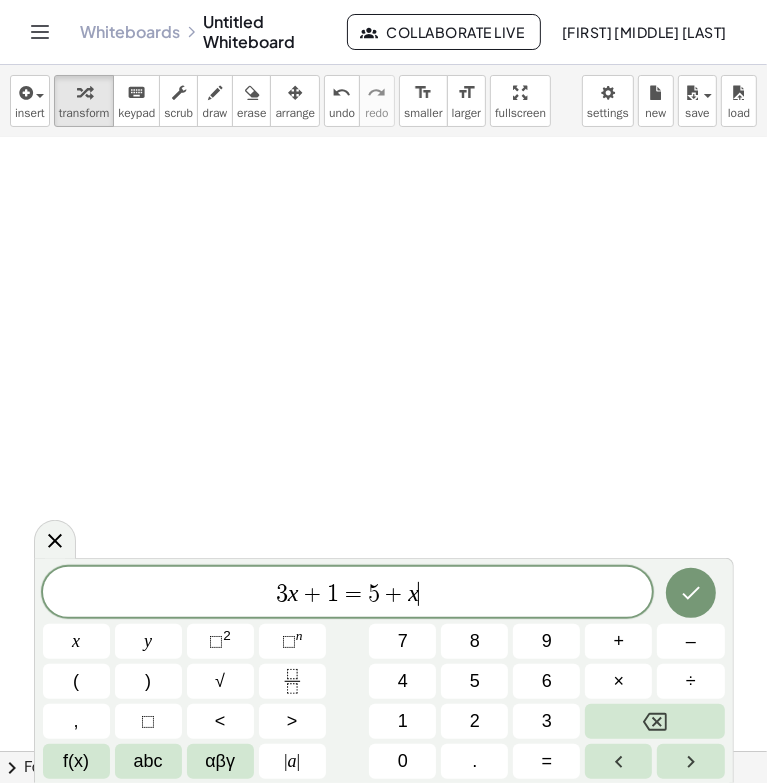 click at bounding box center [383, 14] 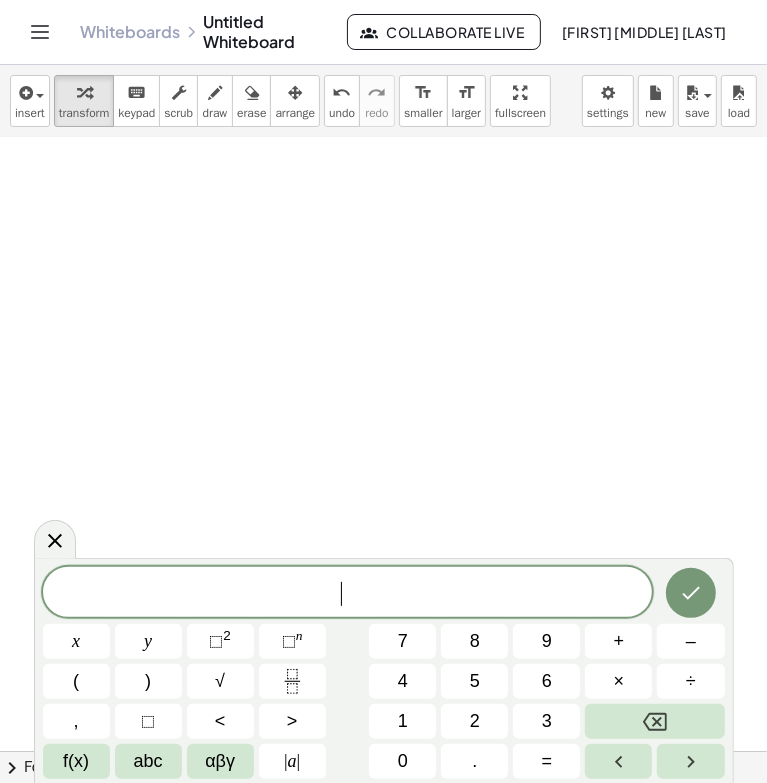 click on "​" at bounding box center [348, 594] 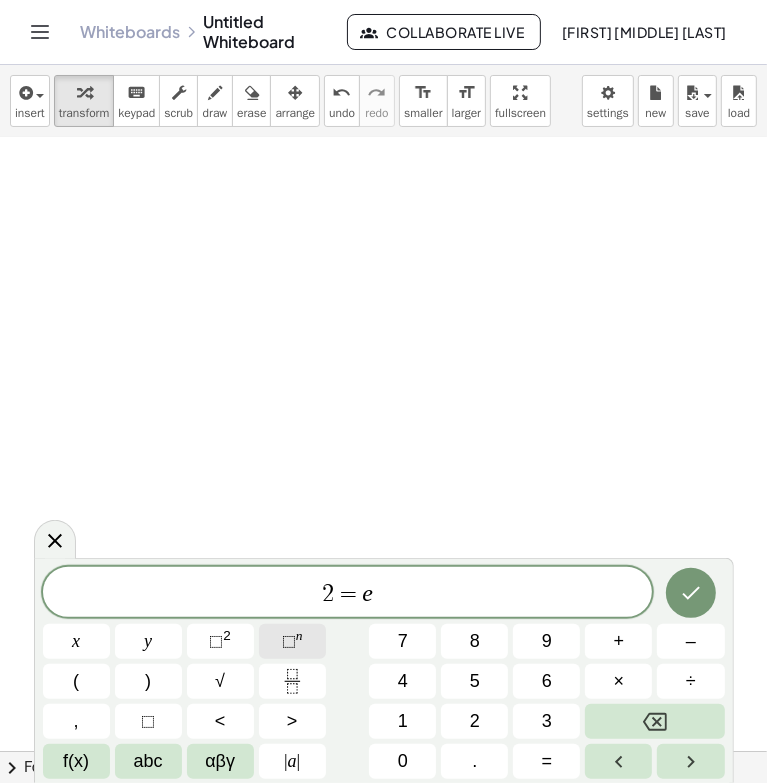 click on "n" at bounding box center [299, 635] 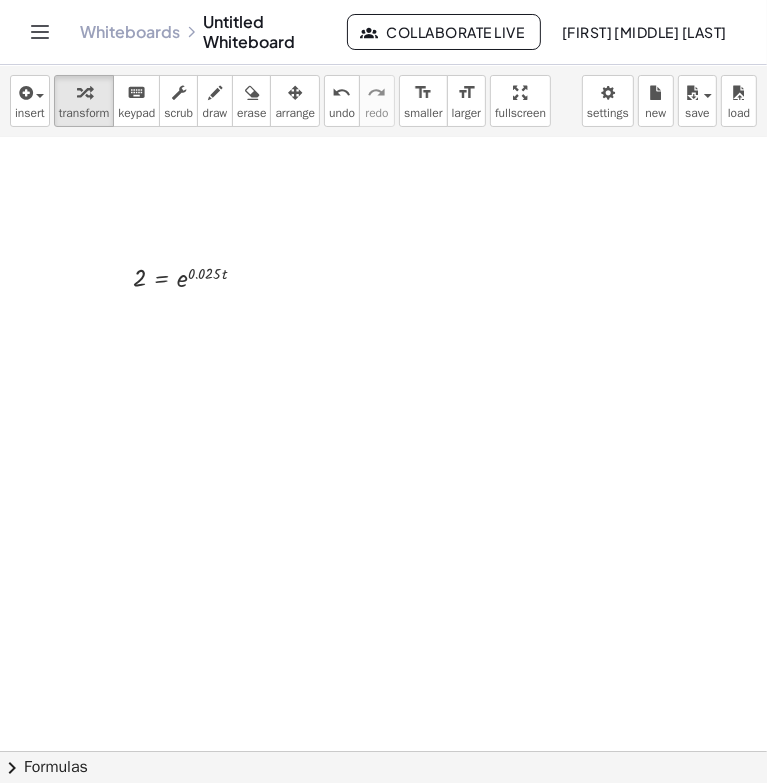 scroll, scrollTop: 1024, scrollLeft: 0, axis: vertical 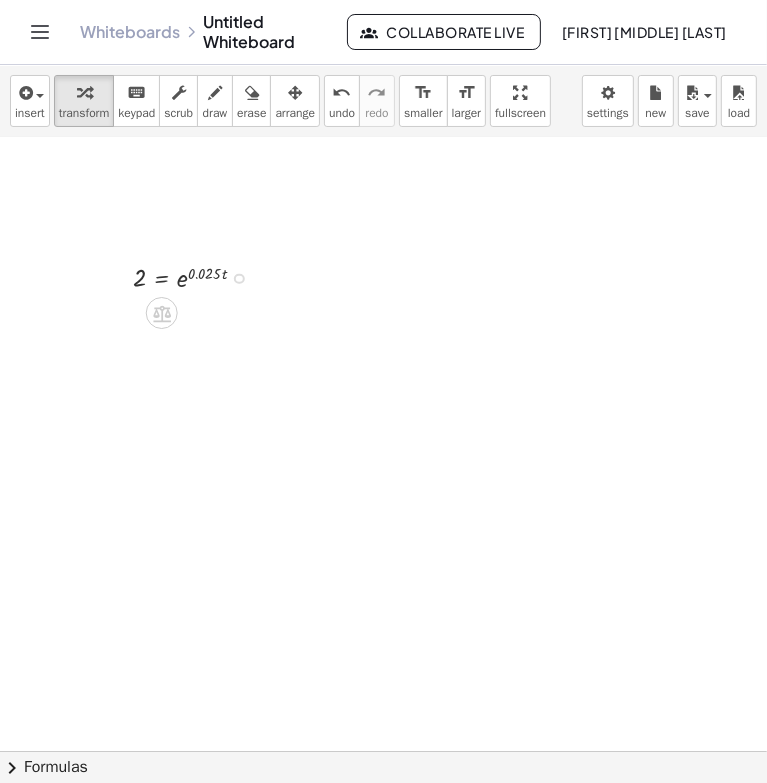 click at bounding box center [239, 279] 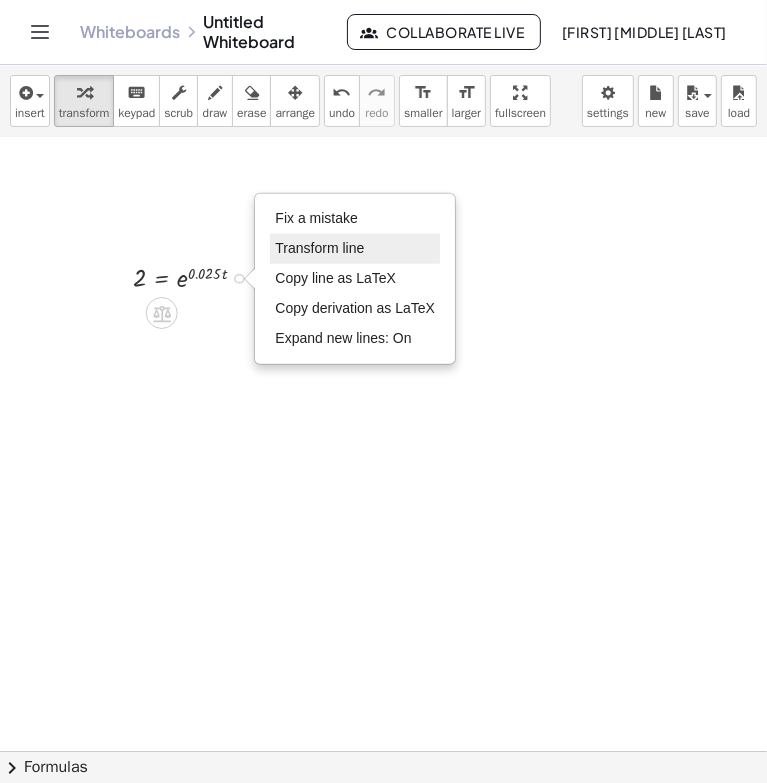 click on "Transform line" at bounding box center [355, 249] 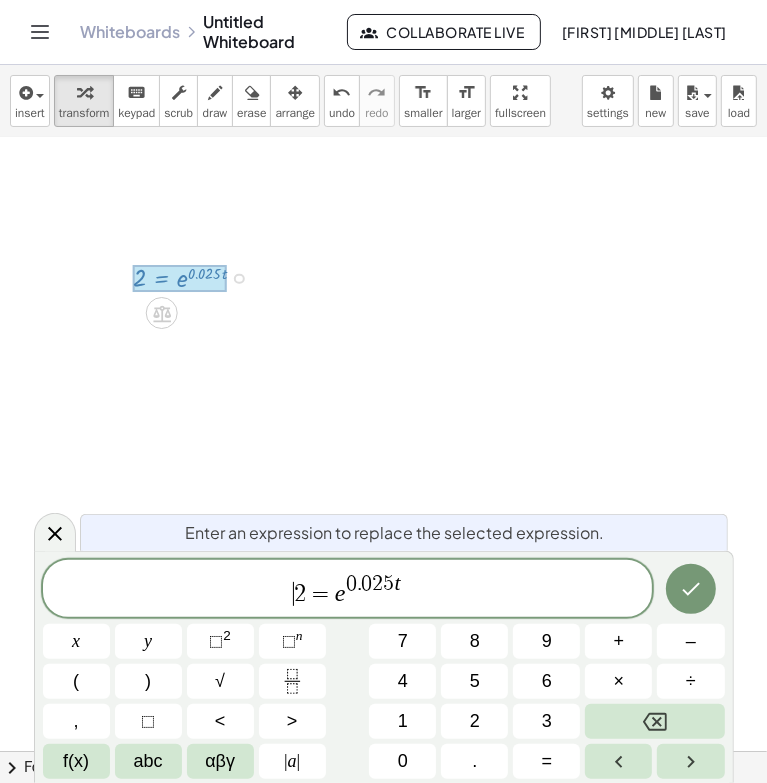 click on "​ 2 = e 0 . 0 2 5 t" at bounding box center [348, 590] 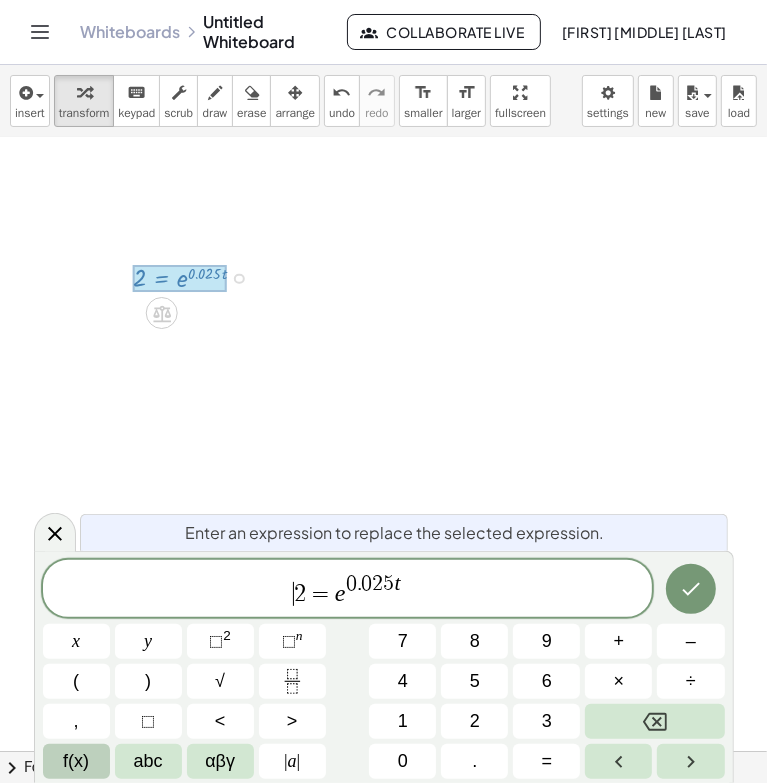 click on "f(x)" at bounding box center (76, 761) 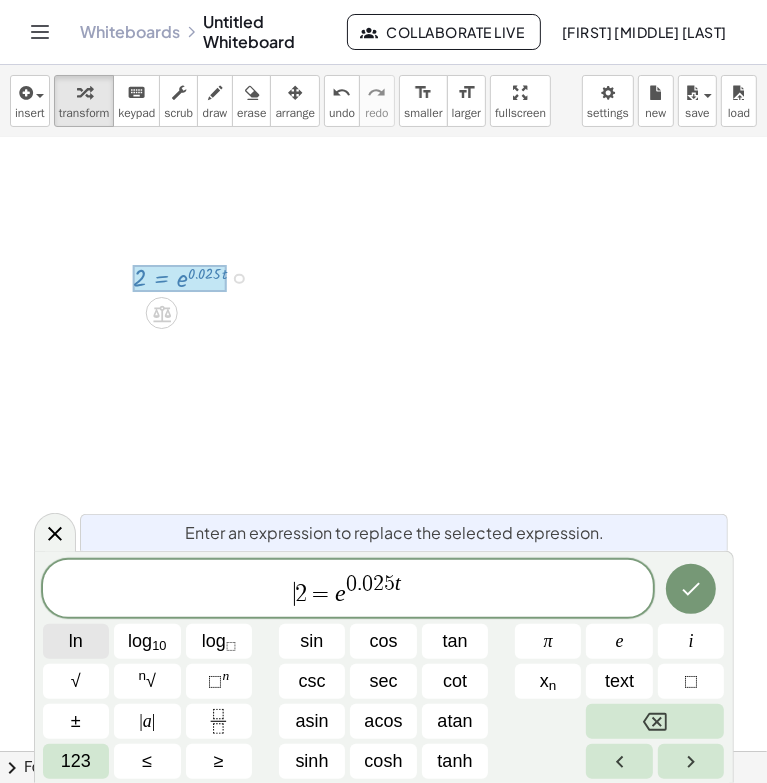 click on "ln" at bounding box center (76, 641) 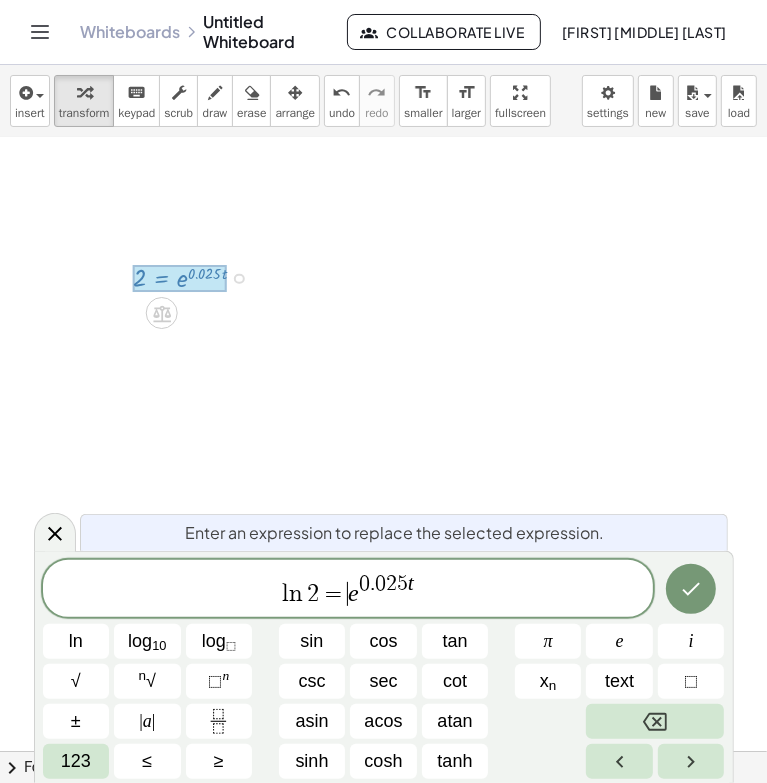 click on "=" at bounding box center (334, 594) 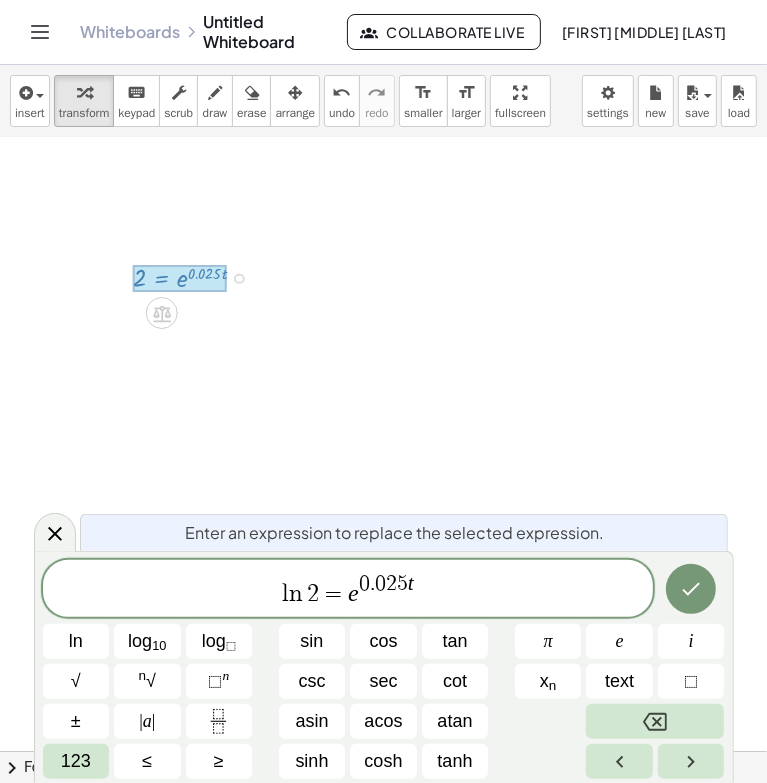 click on "l n 2 = e 0 . 0 2 5 t ln log 10 log ⬚ sin cos tan π e i √ n √ ⬚ n csc sec cot x n text ⬚ ± | a | asin acos atan 123 ≤ ≥ sinh cosh tanh" at bounding box center (384, 669) 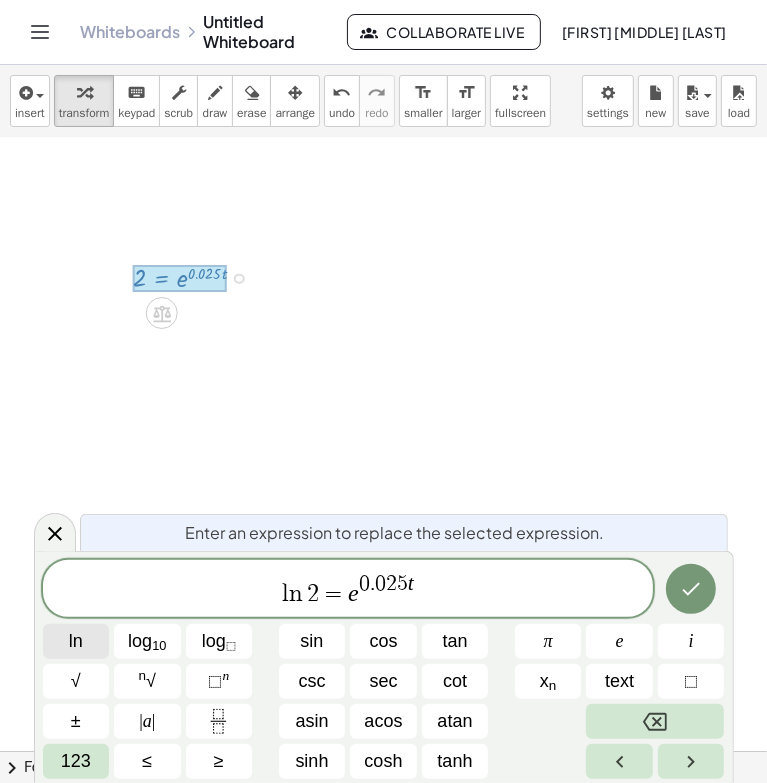 click on "ln" at bounding box center (76, 641) 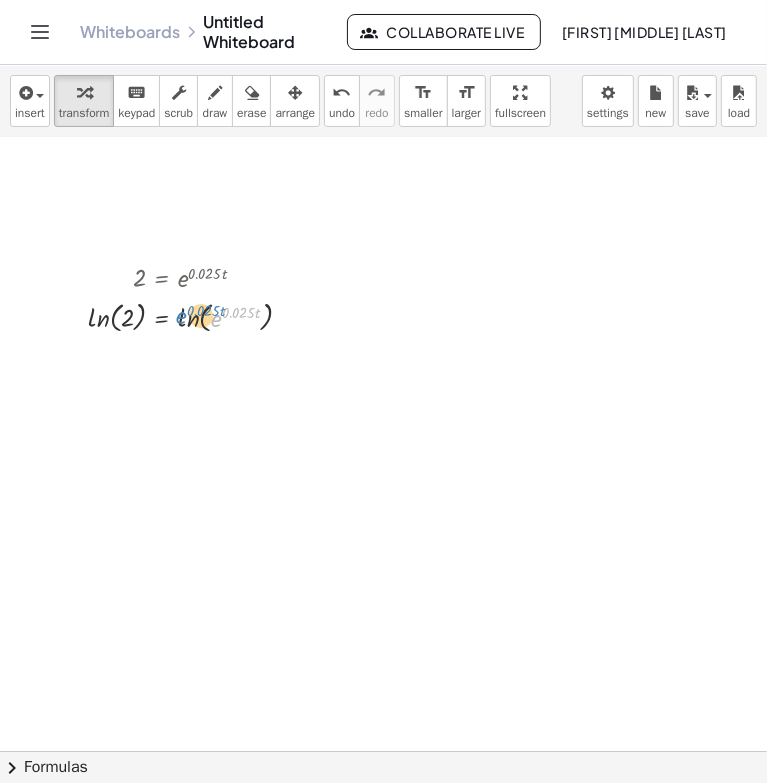 drag, startPoint x: 211, startPoint y: 318, endPoint x: 176, endPoint y: 315, distance: 35.128338 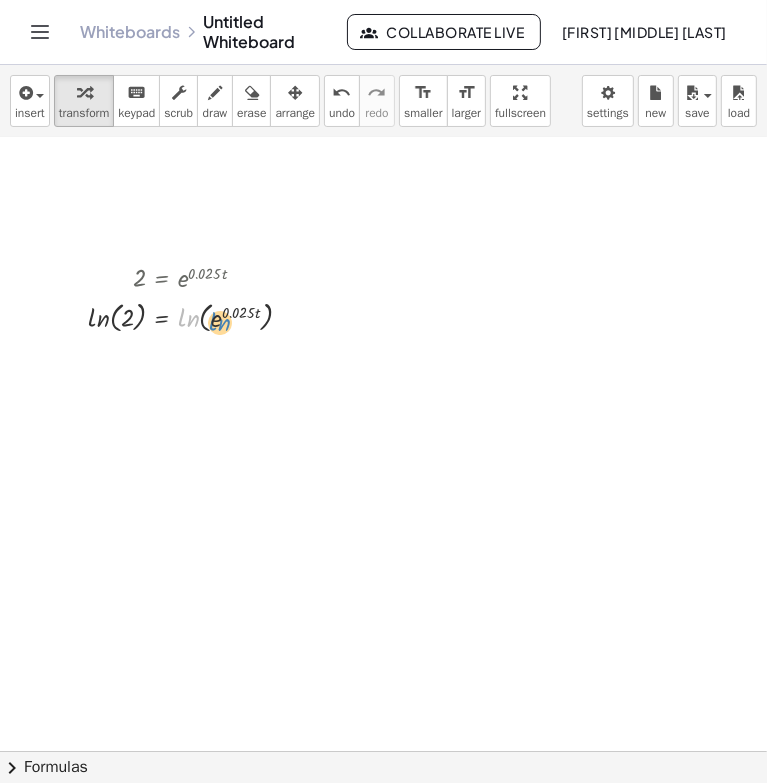 drag, startPoint x: 197, startPoint y: 319, endPoint x: 214, endPoint y: 319, distance: 17 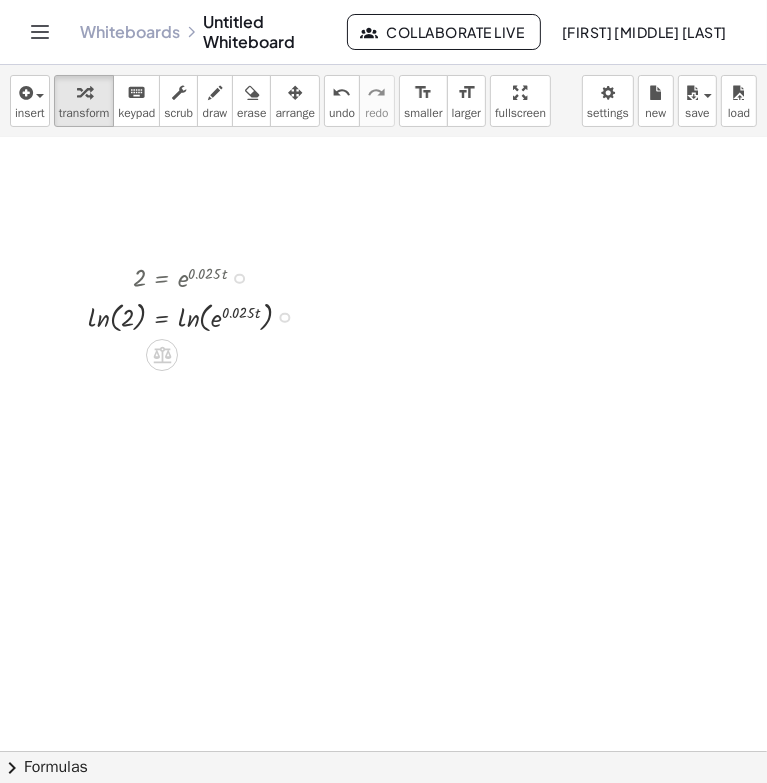 click on "Fix a mistake Transform line Copy line as LaTeX Copy derivation as LaTeX Expand new lines: On" at bounding box center (284, 318) 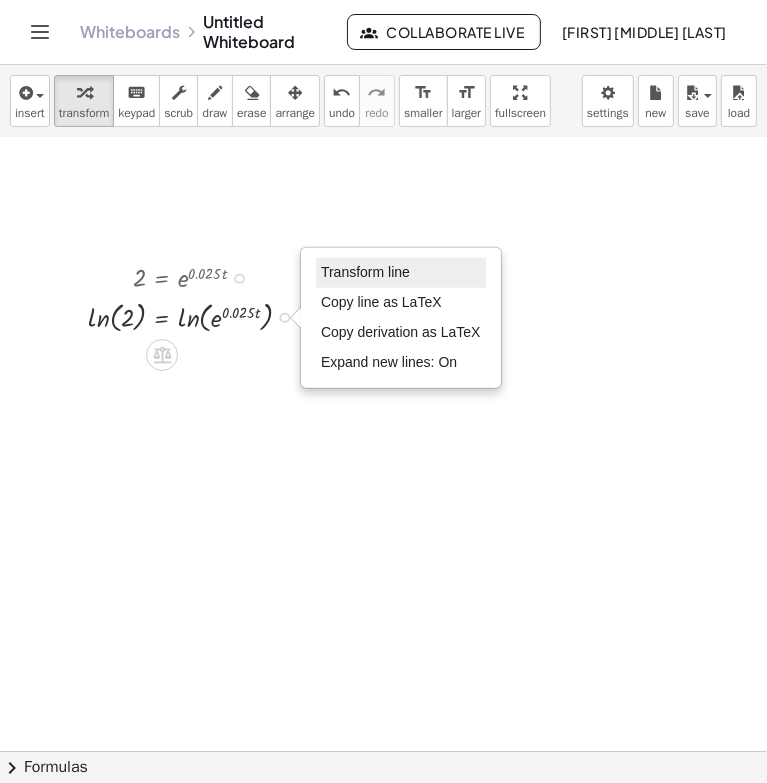 click on "Transform line" at bounding box center [401, 273] 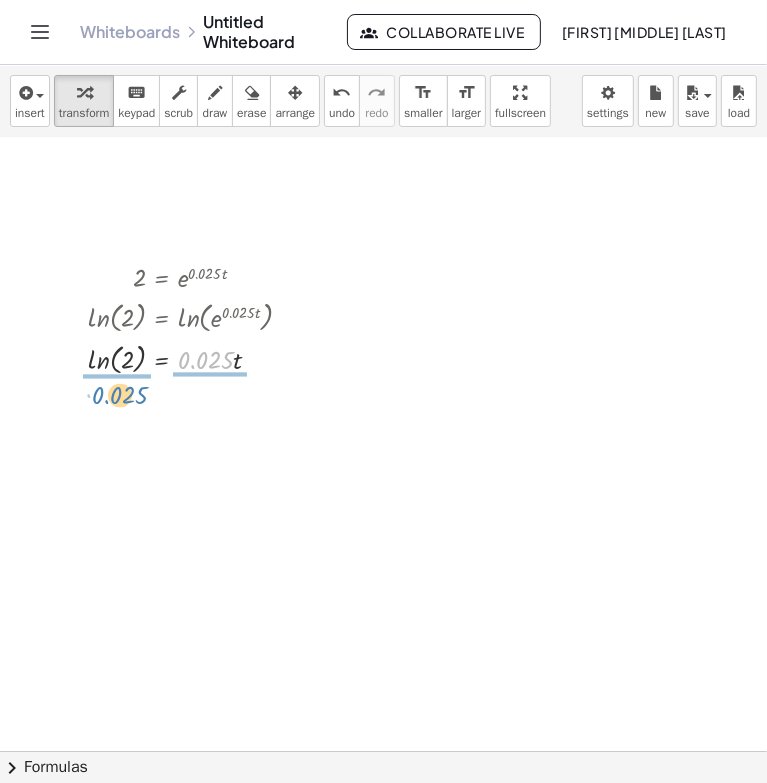 drag, startPoint x: 210, startPoint y: 361, endPoint x: 124, endPoint y: 394, distance: 92.11406 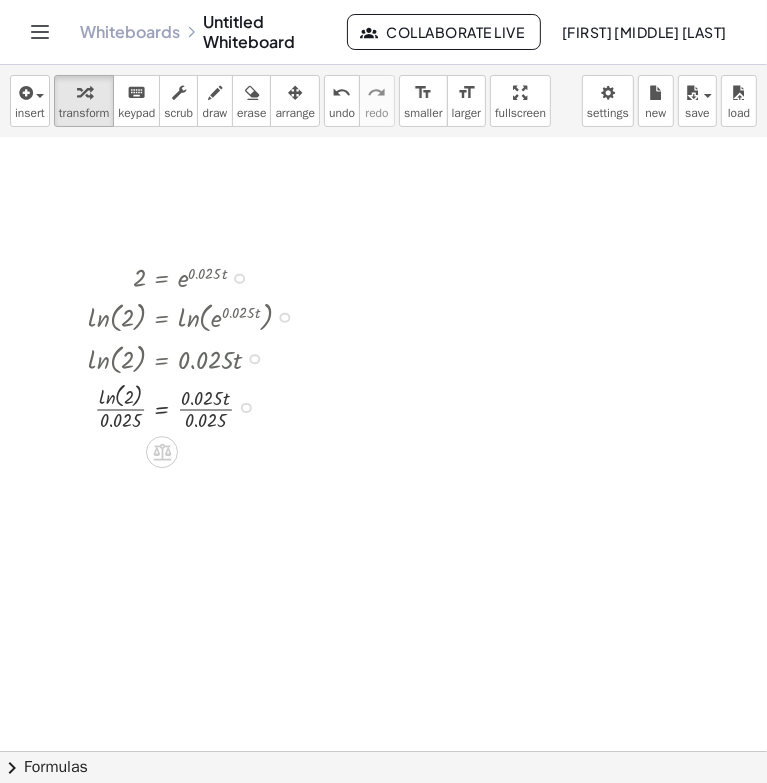 click at bounding box center [198, 406] 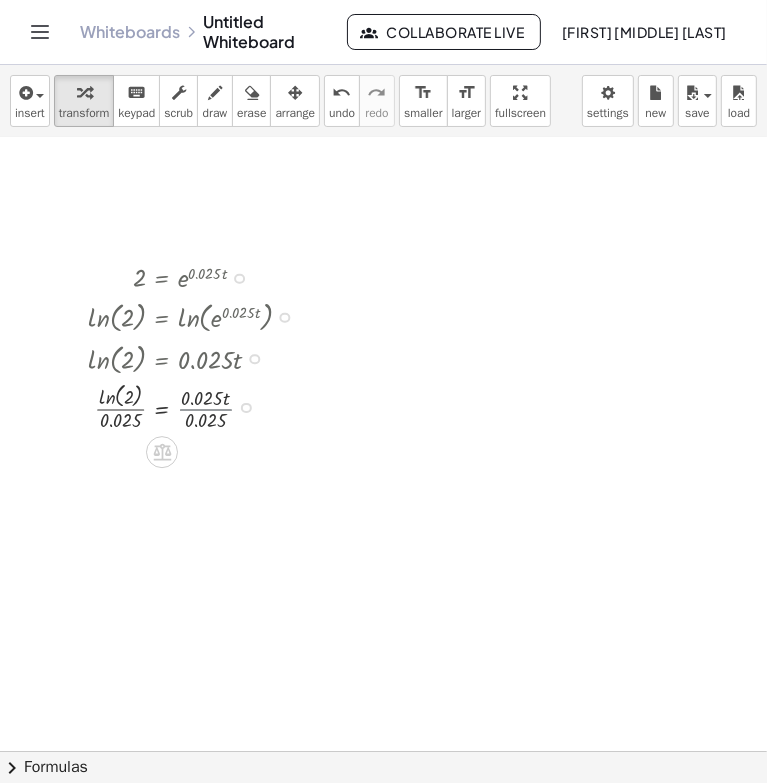 click at bounding box center [198, 406] 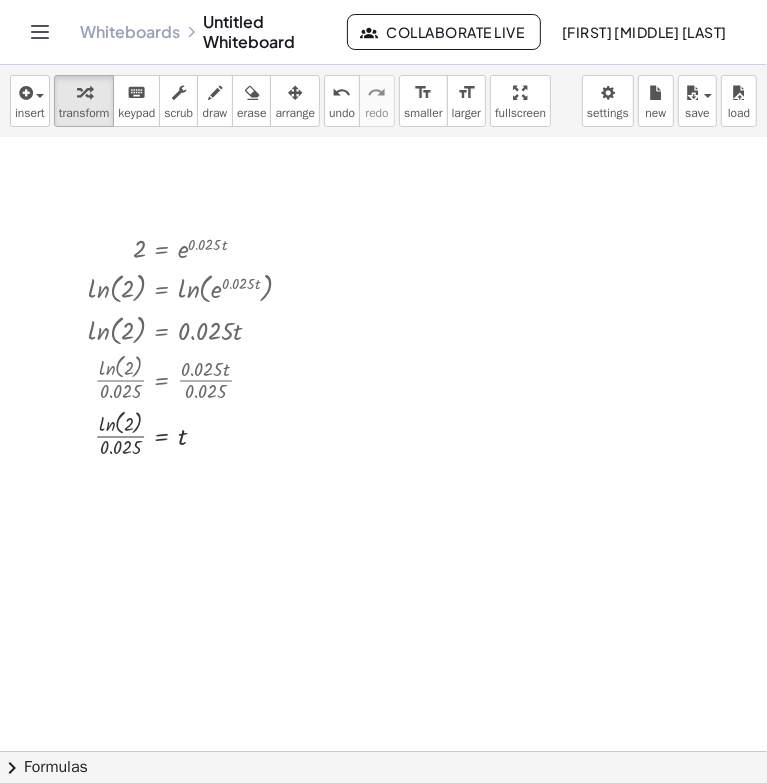 scroll, scrollTop: 1052, scrollLeft: 0, axis: vertical 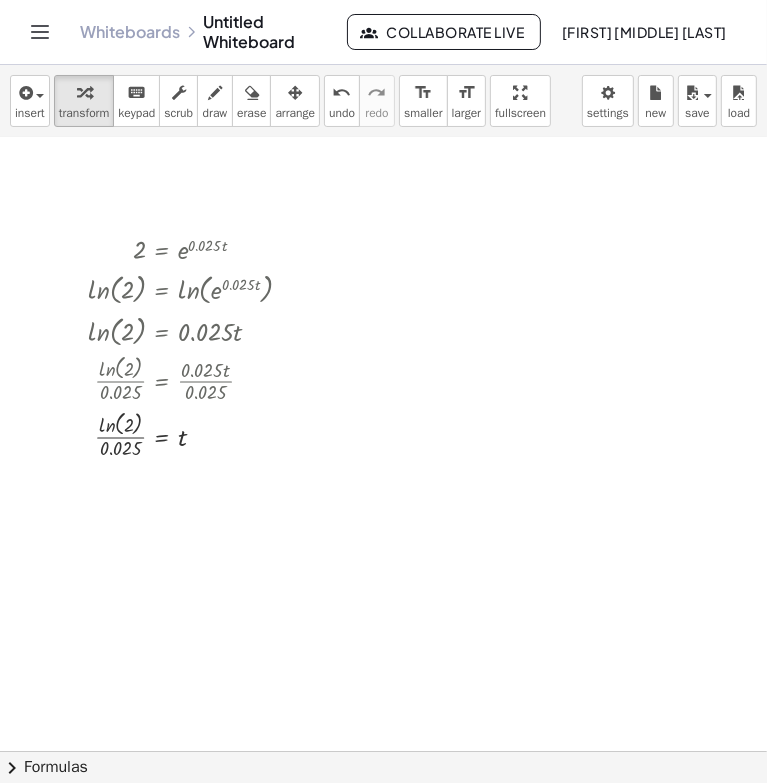 click at bounding box center (383, 7) 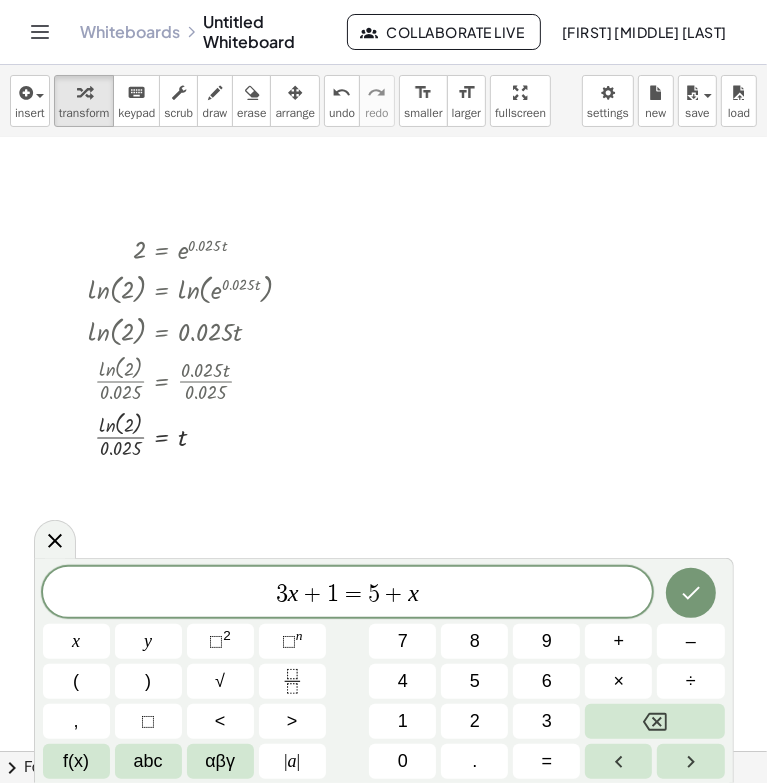 click at bounding box center (383, 7) 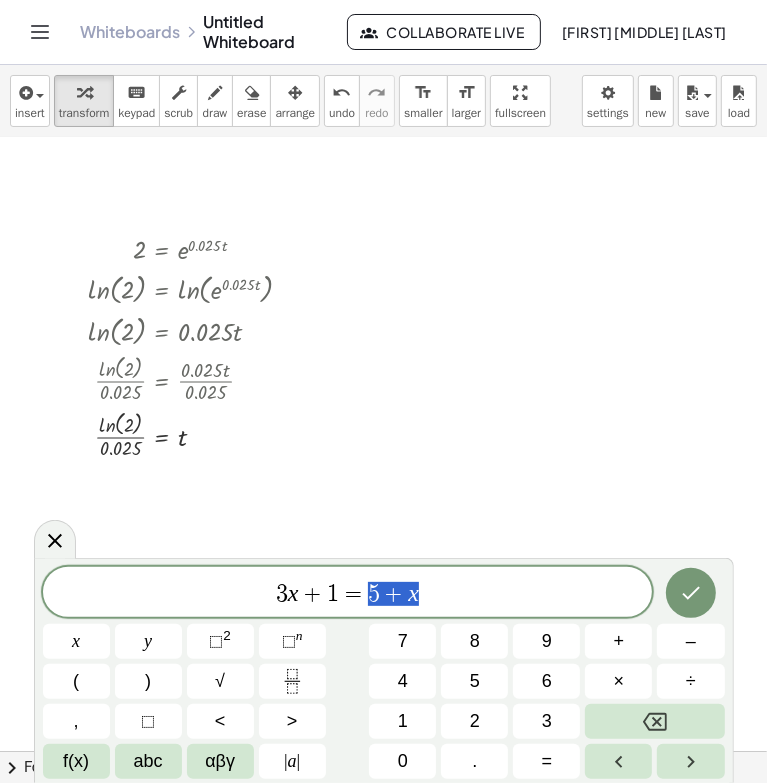 drag, startPoint x: 340, startPoint y: 595, endPoint x: 464, endPoint y: 590, distance: 124.10077 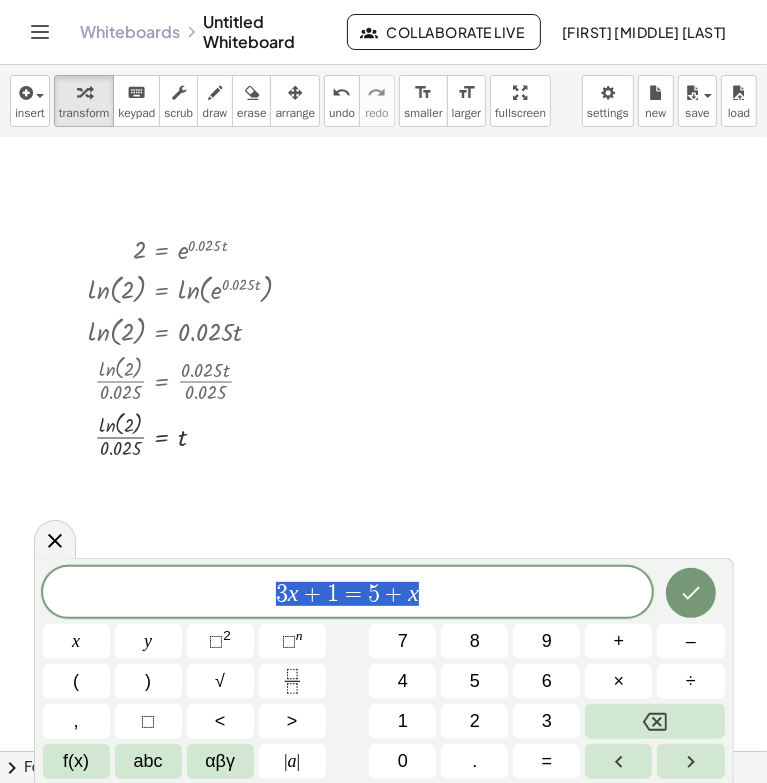 drag, startPoint x: 464, startPoint y: 590, endPoint x: 265, endPoint y: 612, distance: 200.21239 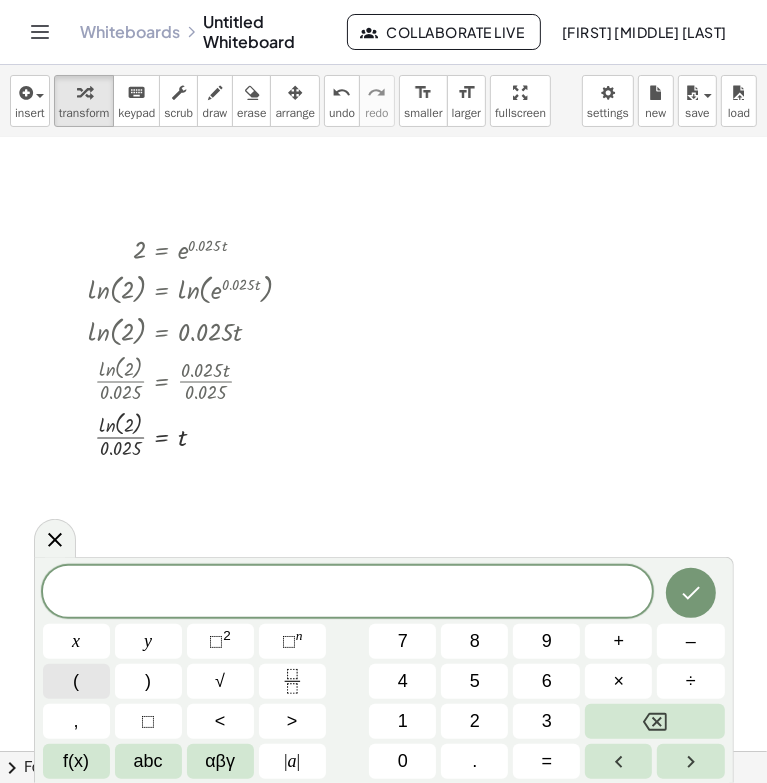 click on "(" at bounding box center (76, 681) 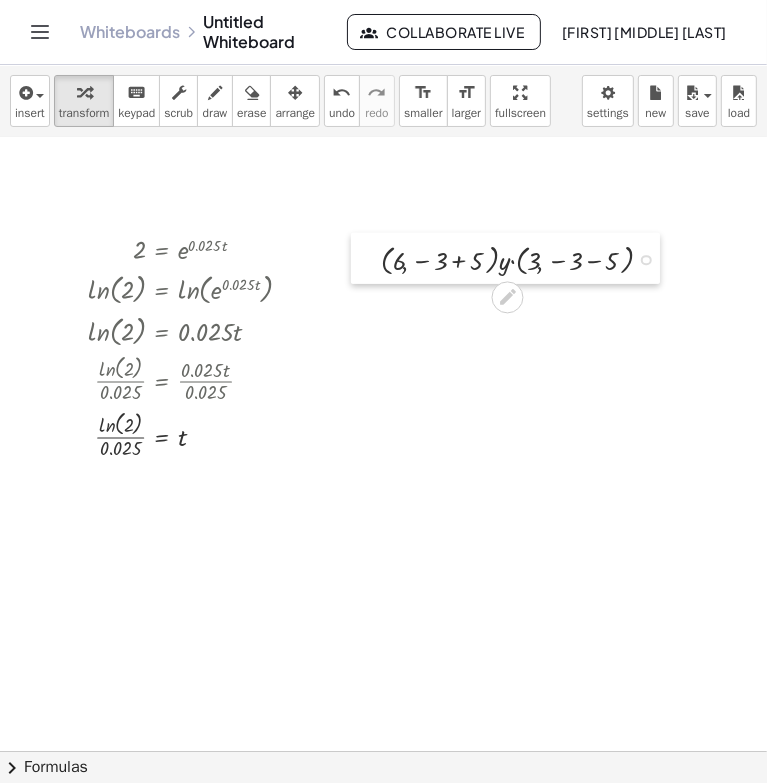 drag, startPoint x: 502, startPoint y: 275, endPoint x: 373, endPoint y: 251, distance: 131.21356 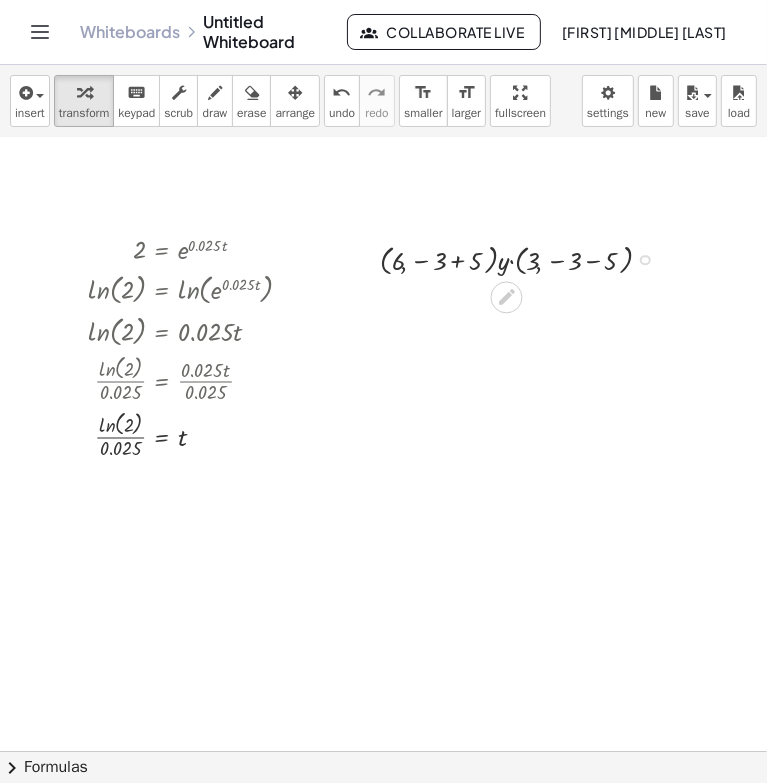 click at bounding box center (524, 258) 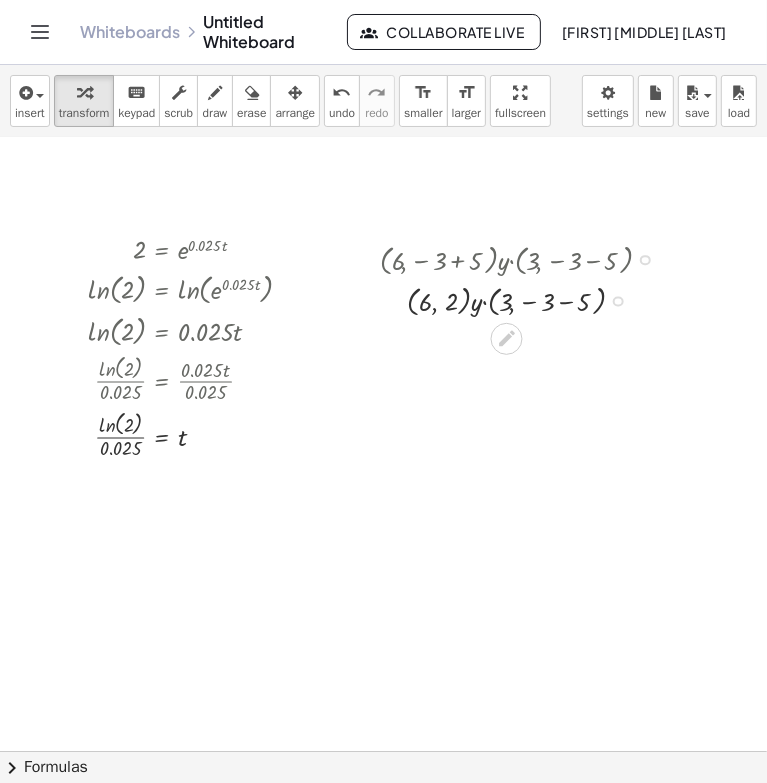 click at bounding box center (524, 299) 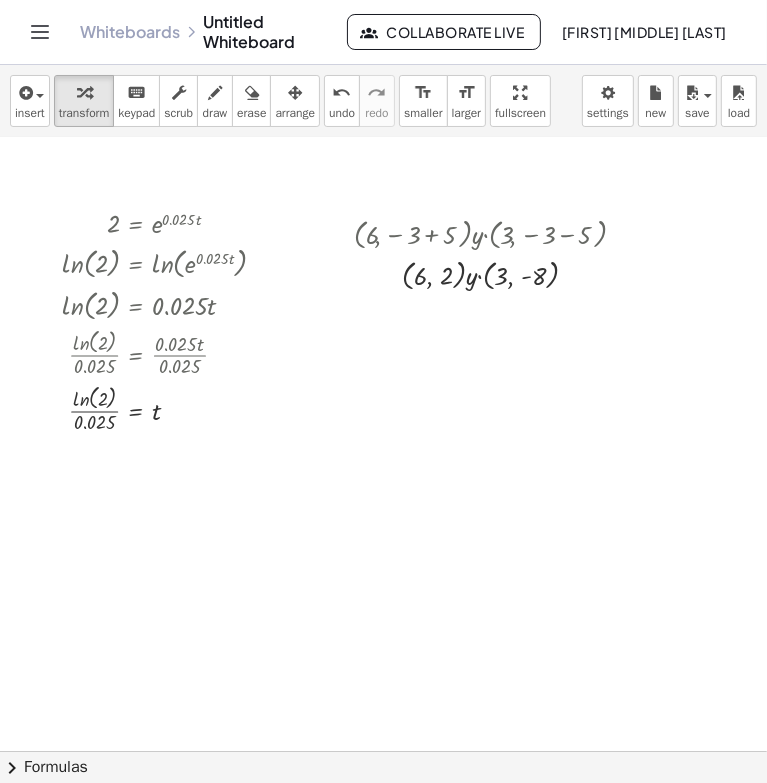 scroll, scrollTop: 1078, scrollLeft: 32, axis: both 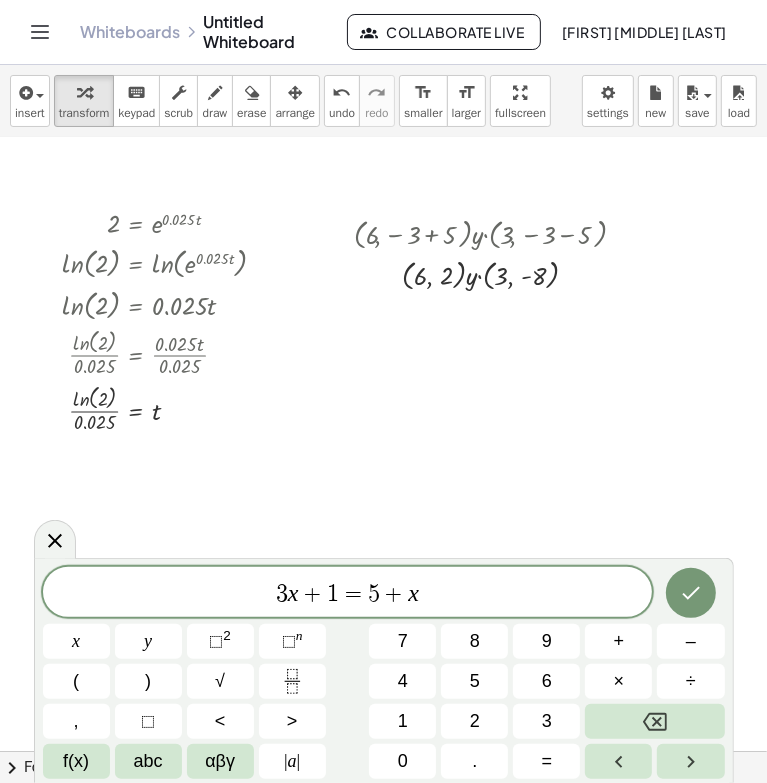 click at bounding box center (370, -19) 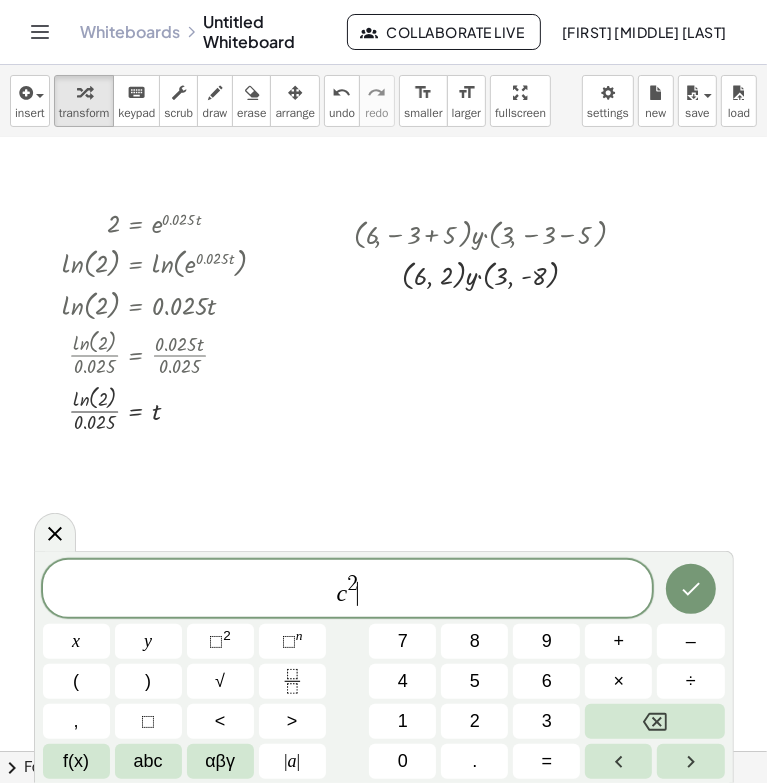 click on "c 2 ​" at bounding box center [348, 590] 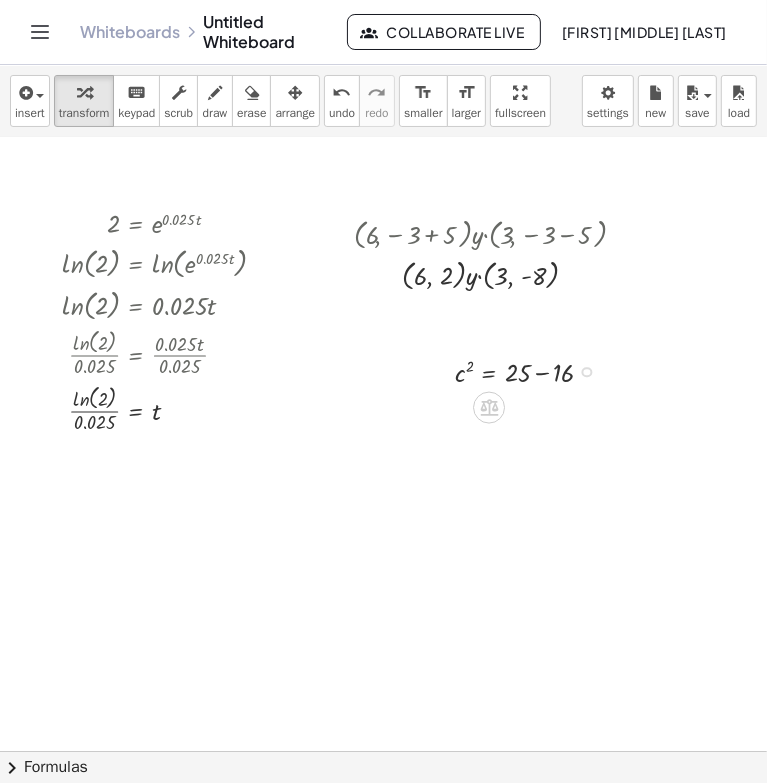 click at bounding box center (532, 371) 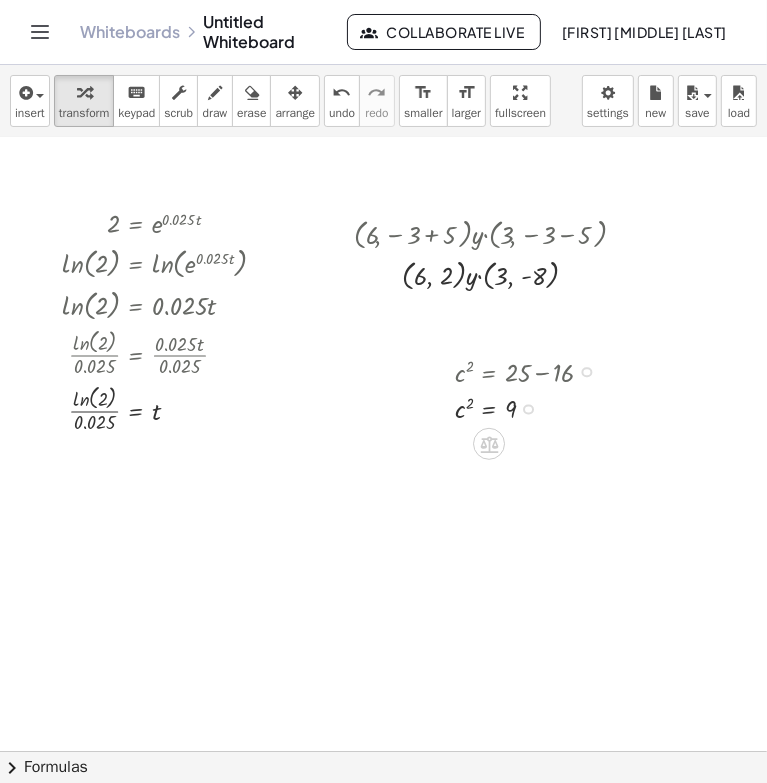 click at bounding box center (587, 372) 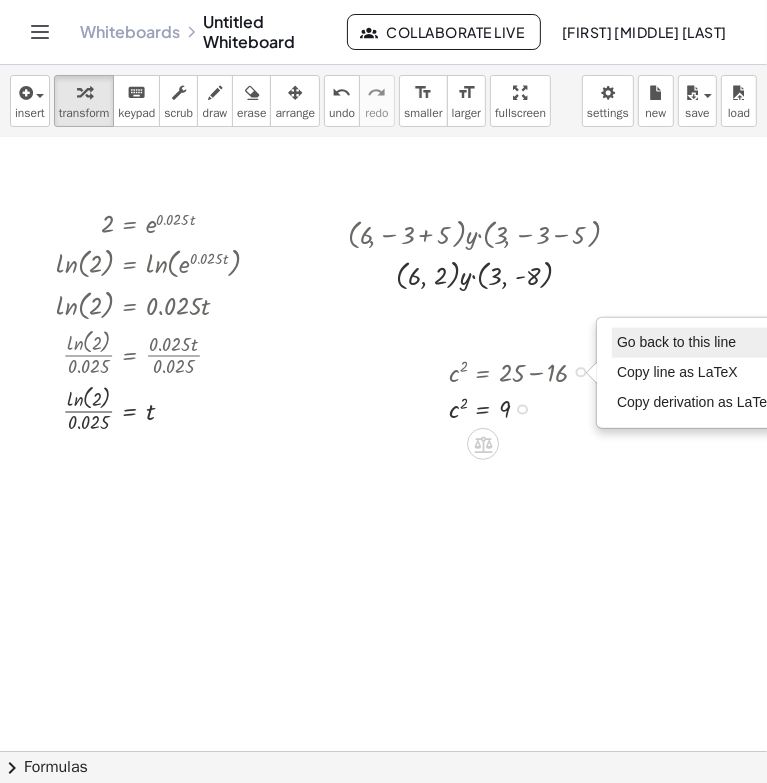 click on "Go back to this line" at bounding box center [676, 342] 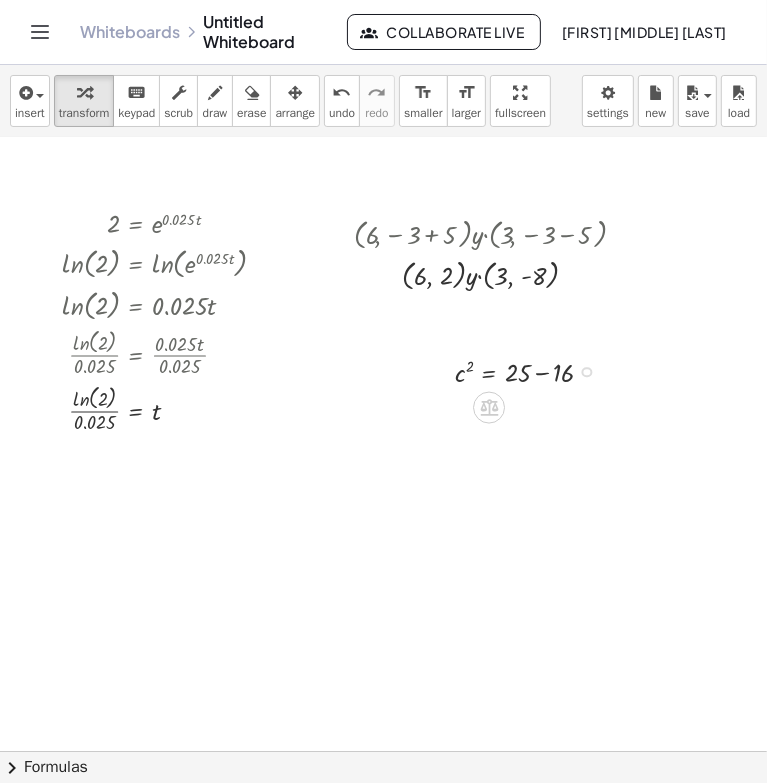 click on "Go back to this line Copy line as LaTeX Copy derivation as LaTeX" at bounding box center [587, 372] 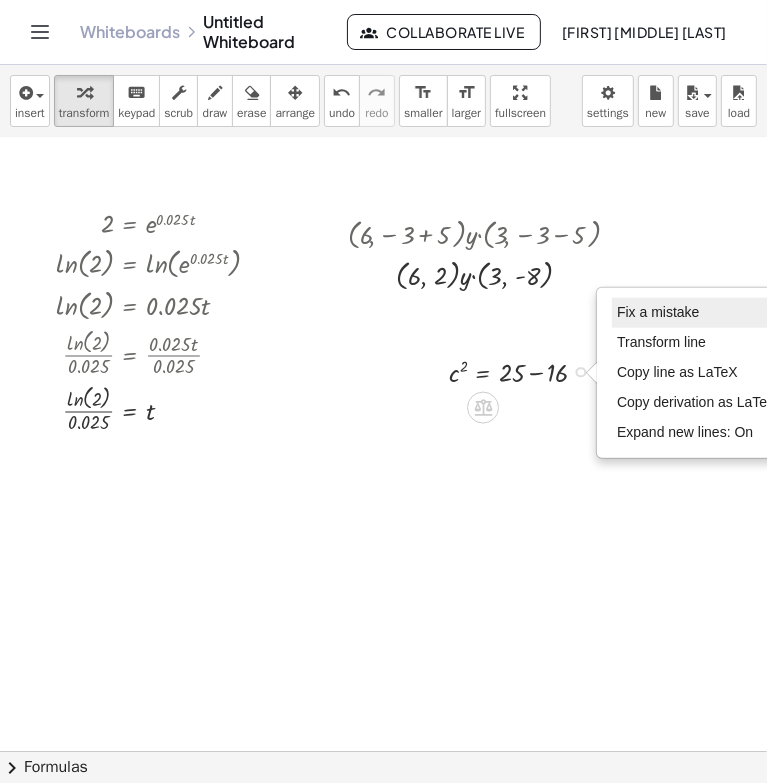 click on "Fix a mistake" at bounding box center [658, 312] 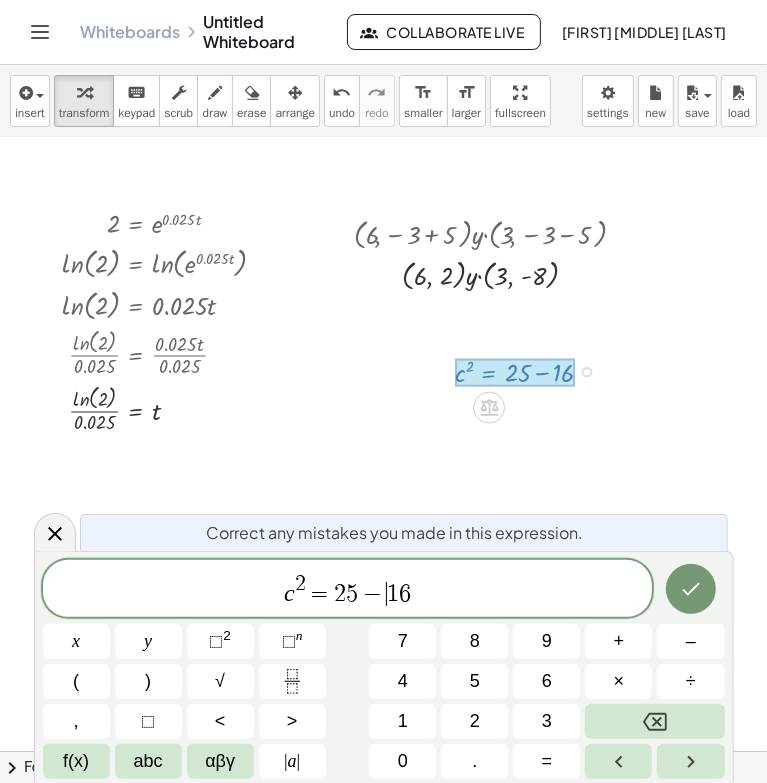 click on "1" at bounding box center (393, 594) 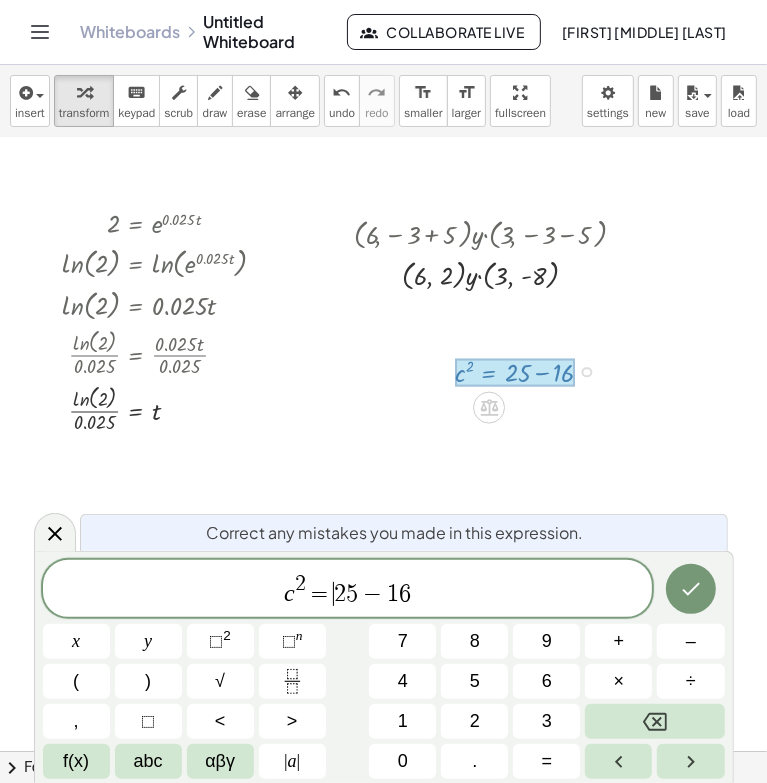 click on "2" at bounding box center (340, 594) 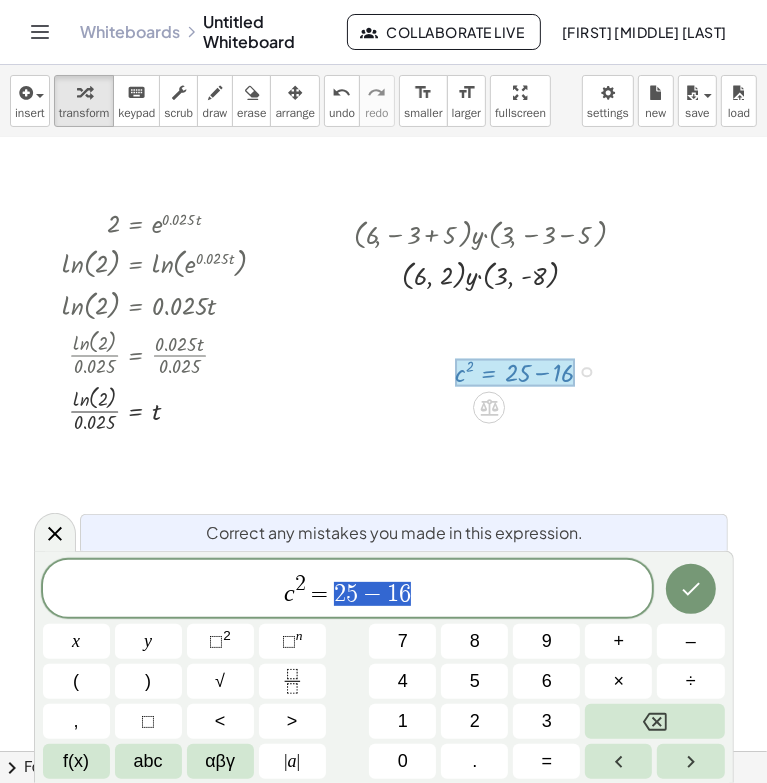 drag, startPoint x: 334, startPoint y: 584, endPoint x: 405, endPoint y: 601, distance: 73.00685 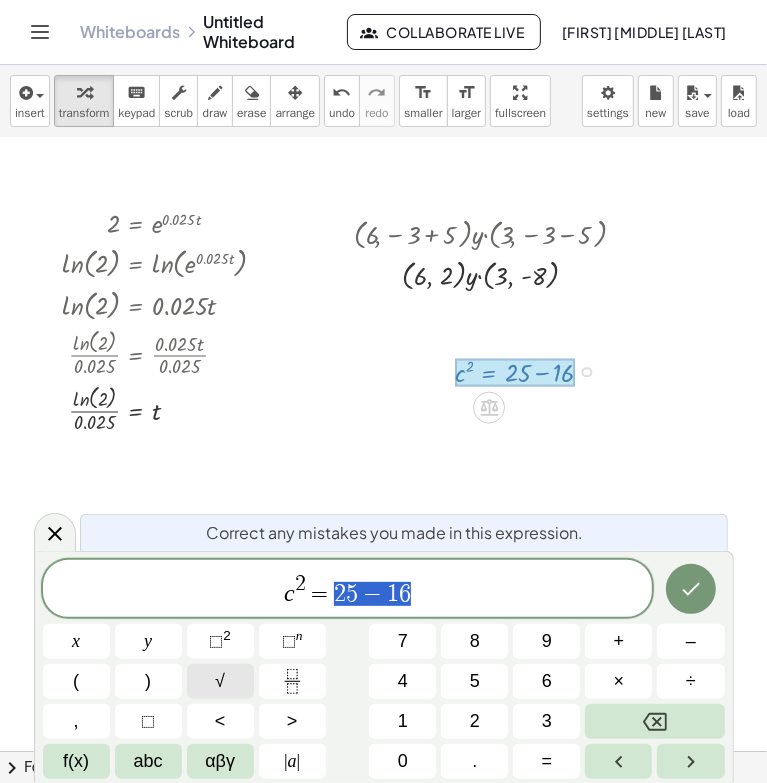 click on "√" at bounding box center [220, 681] 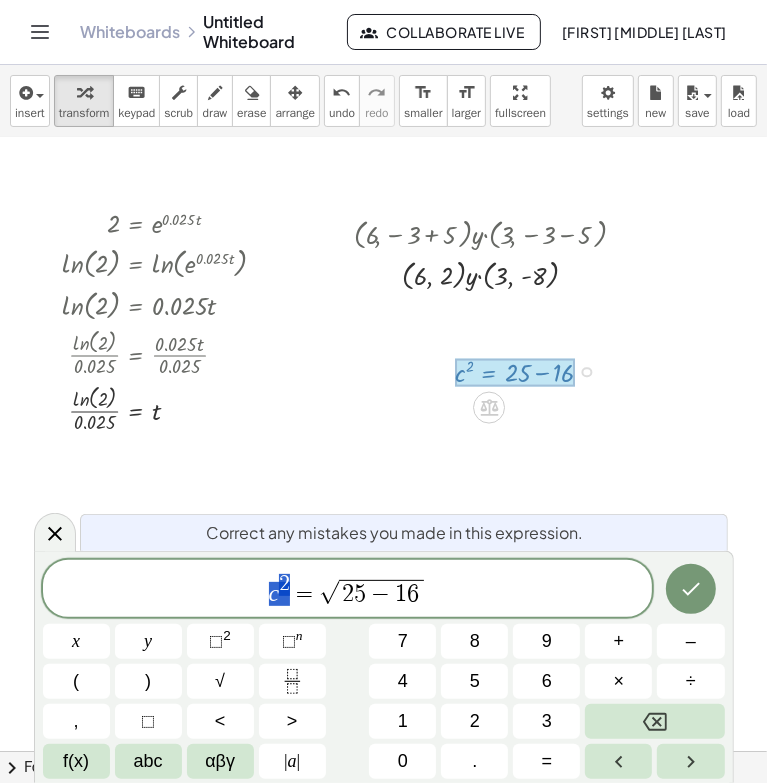drag, startPoint x: 301, startPoint y: 576, endPoint x: 260, endPoint y: 599, distance: 47.010635 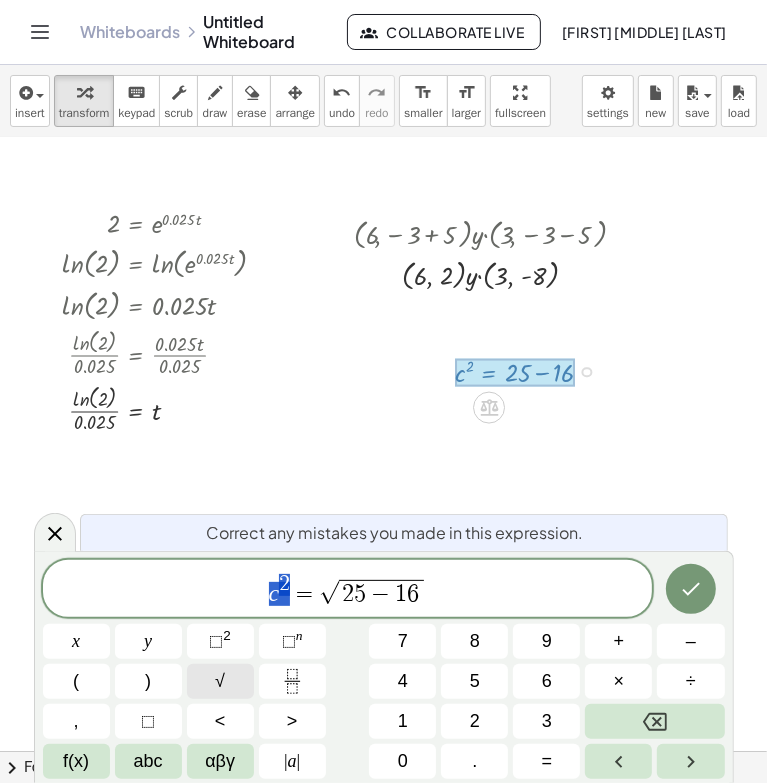 click on "√" at bounding box center [220, 681] 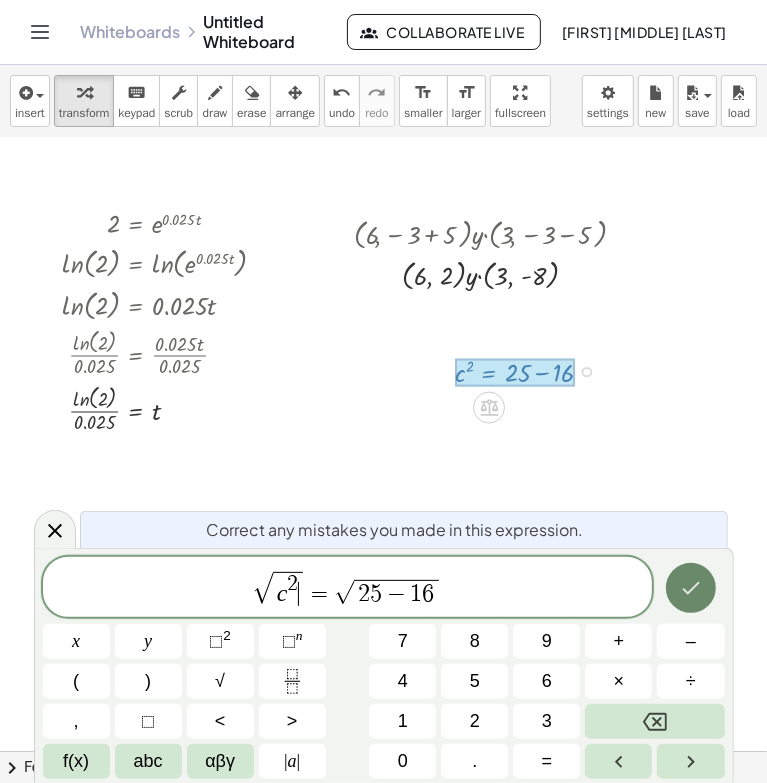 click 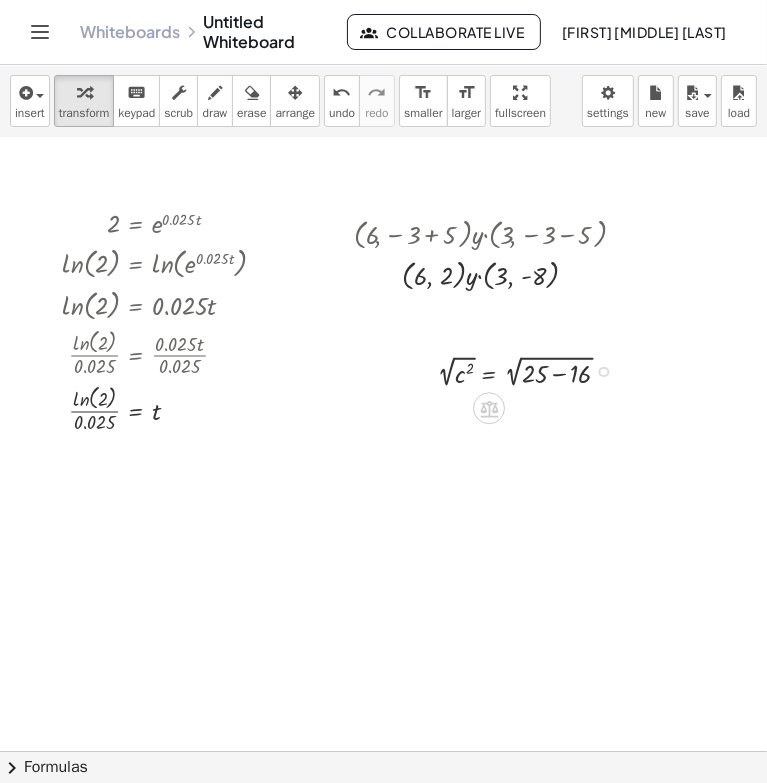 click at bounding box center [532, 370] 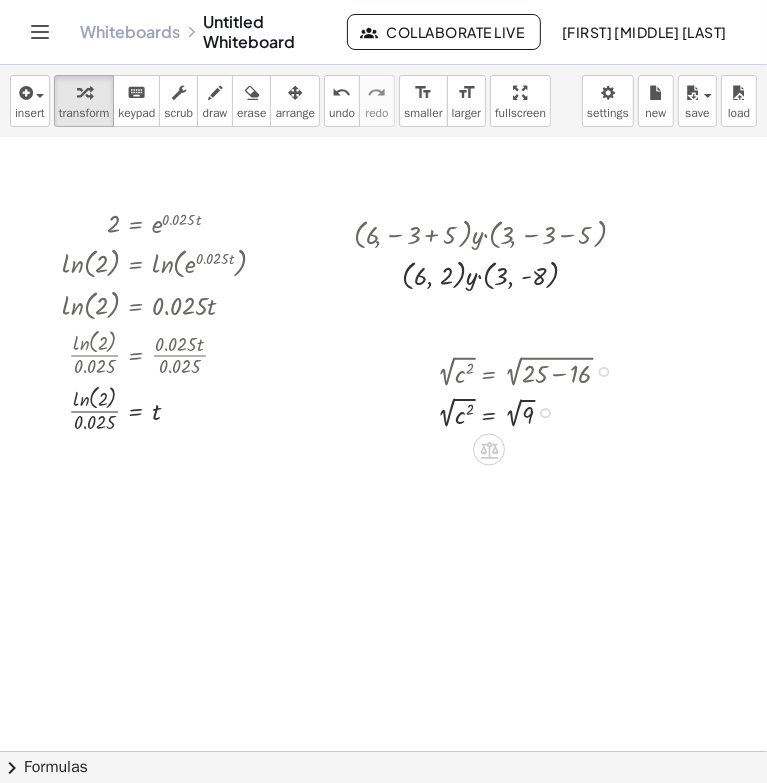 click at bounding box center [532, 411] 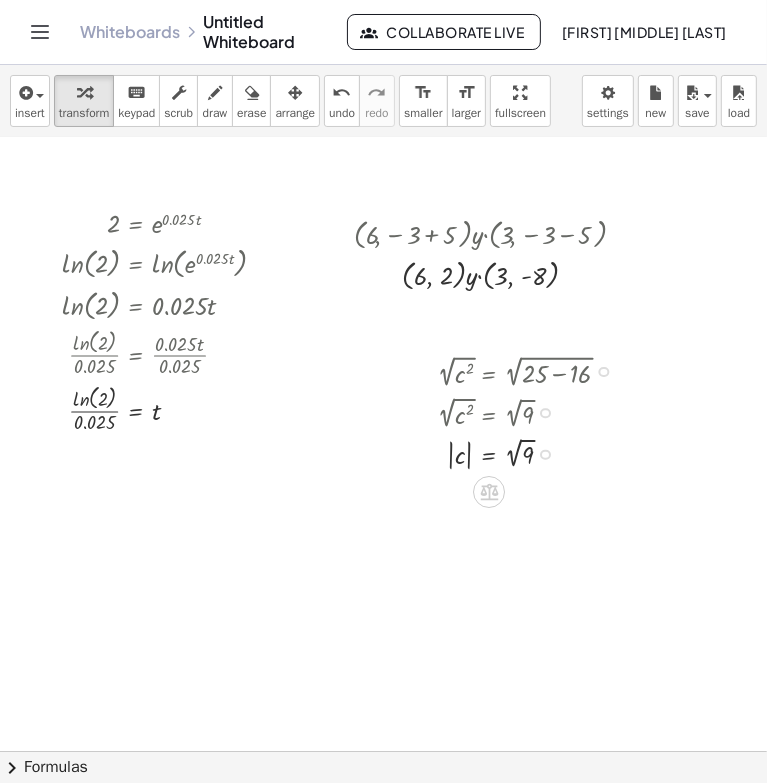 click at bounding box center (532, 453) 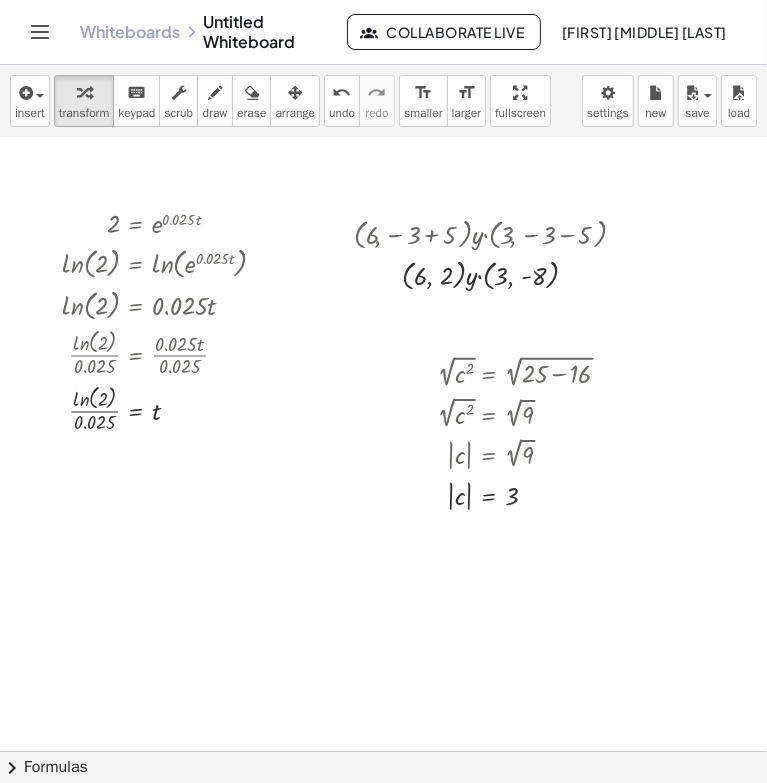 click at bounding box center [370, -19] 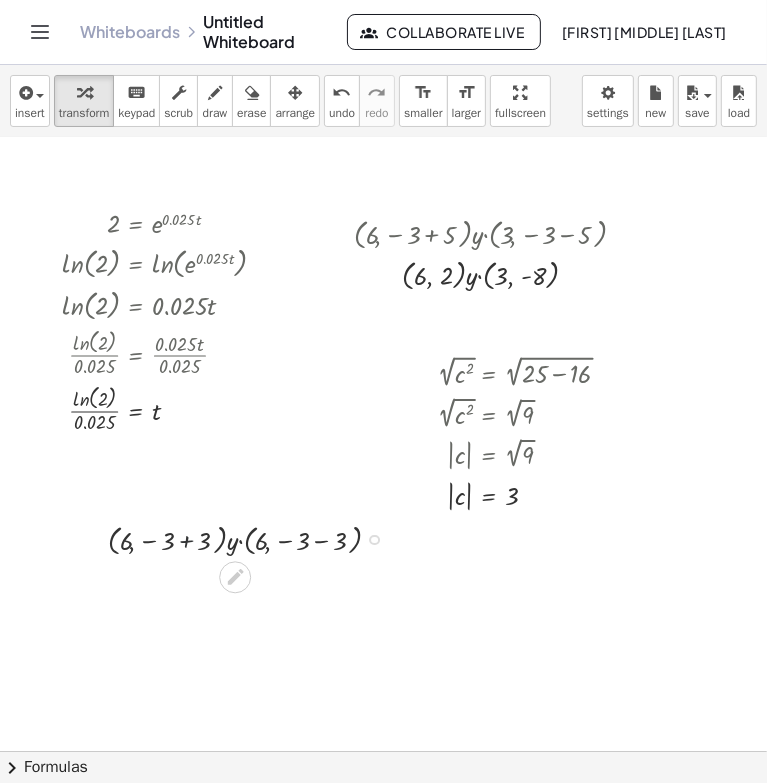 click at bounding box center [252, 538] 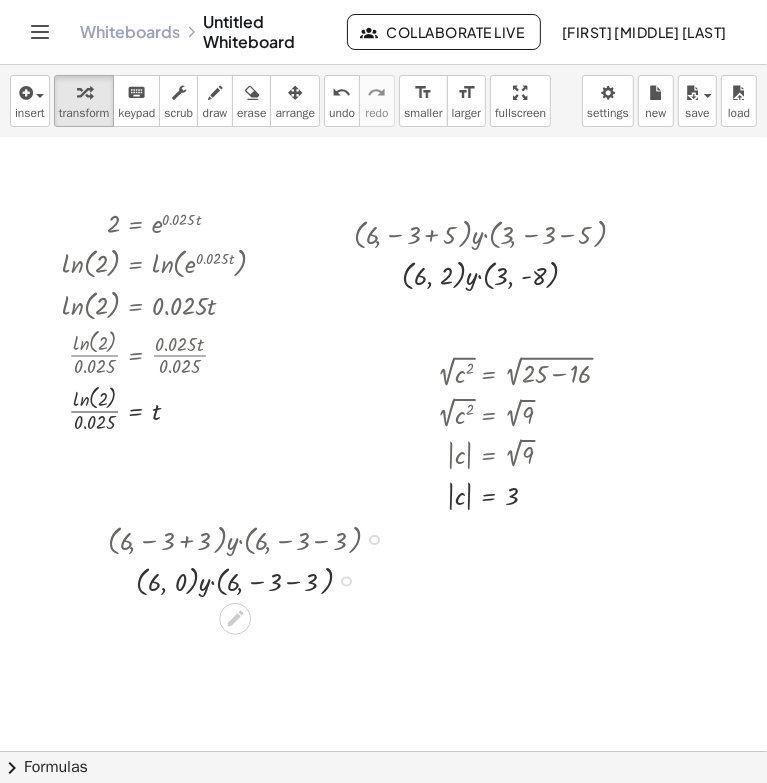 click at bounding box center [252, 579] 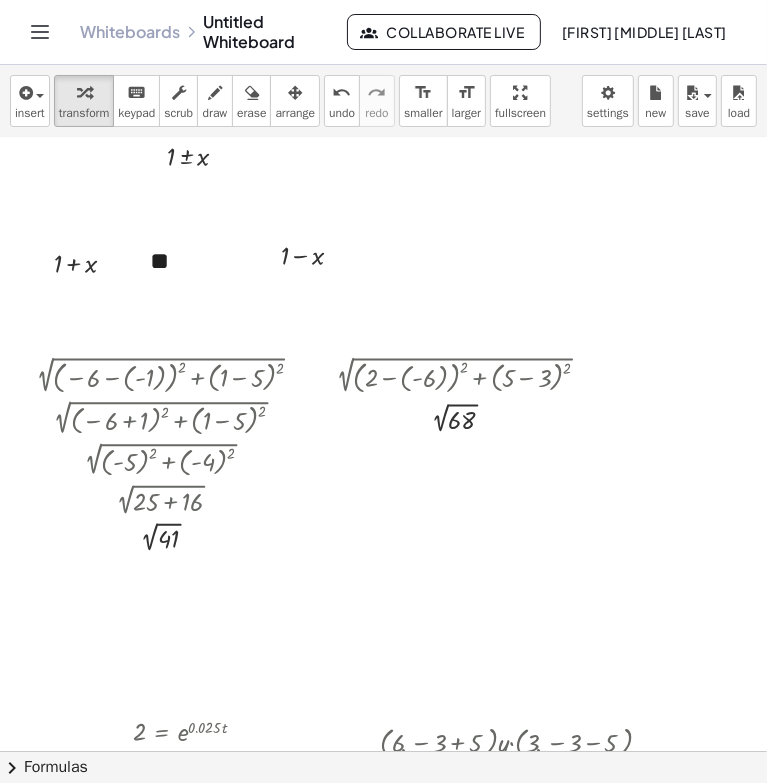 scroll, scrollTop: 566, scrollLeft: 0, axis: vertical 